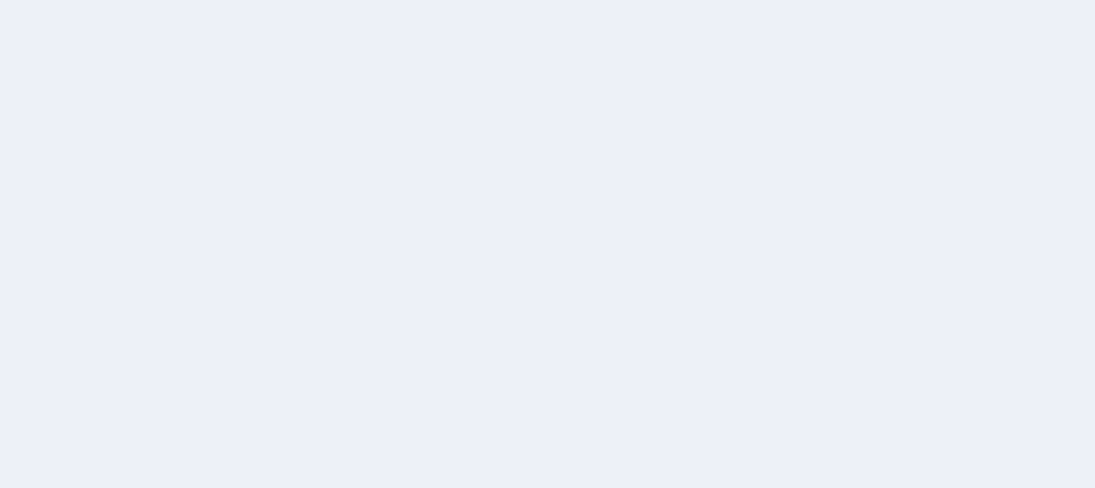 scroll, scrollTop: 0, scrollLeft: 0, axis: both 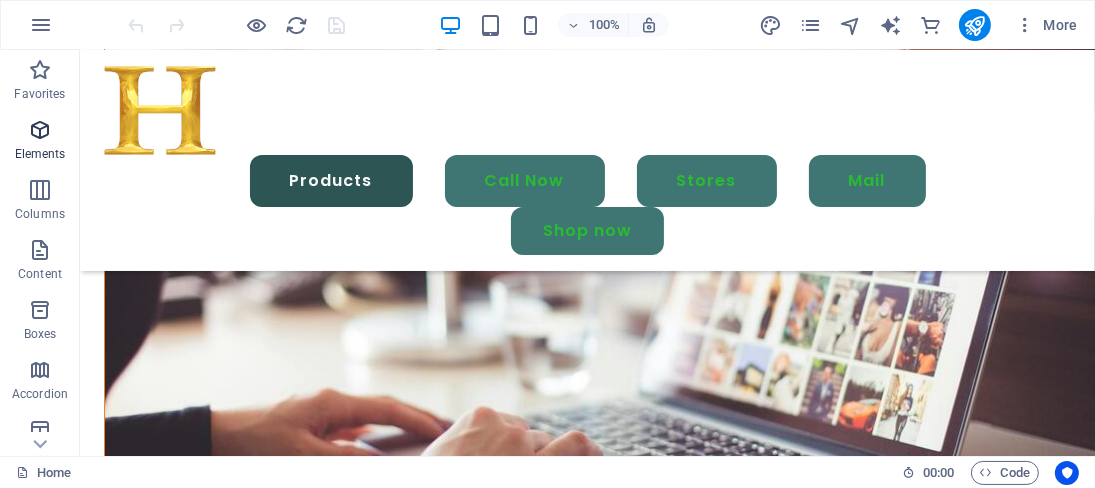 click on "Elements" at bounding box center (40, 154) 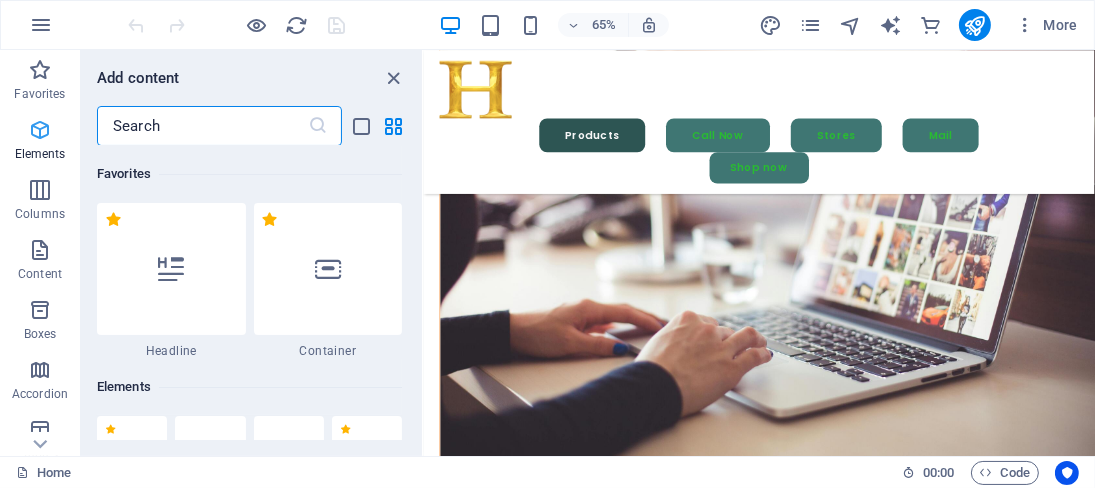 scroll, scrollTop: 5525, scrollLeft: 0, axis: vertical 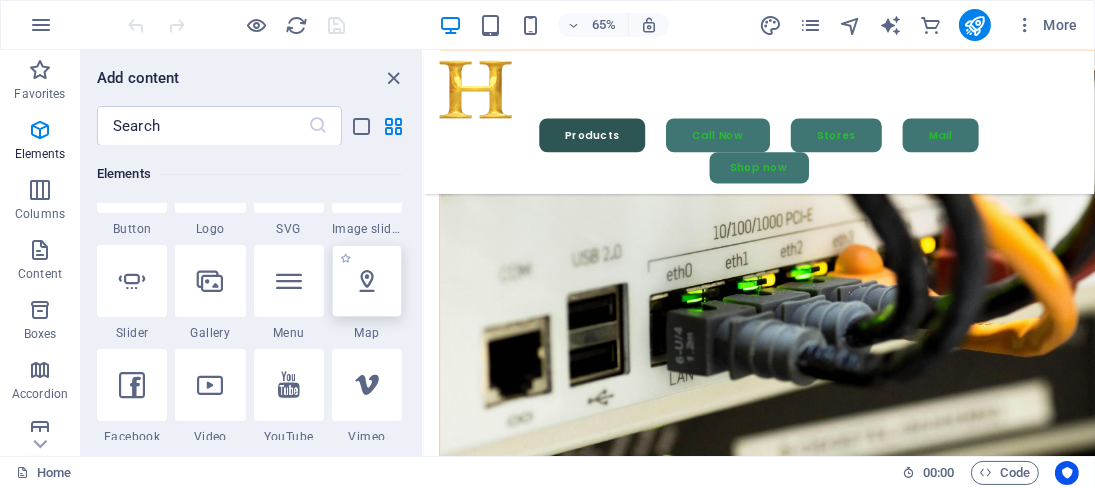 click at bounding box center [367, 281] 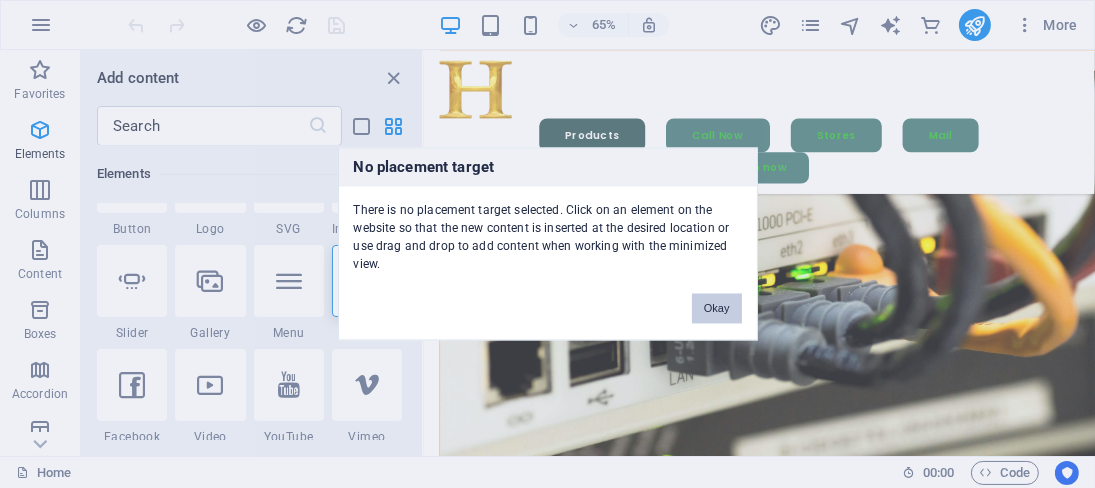 click on "Okay" at bounding box center (717, 309) 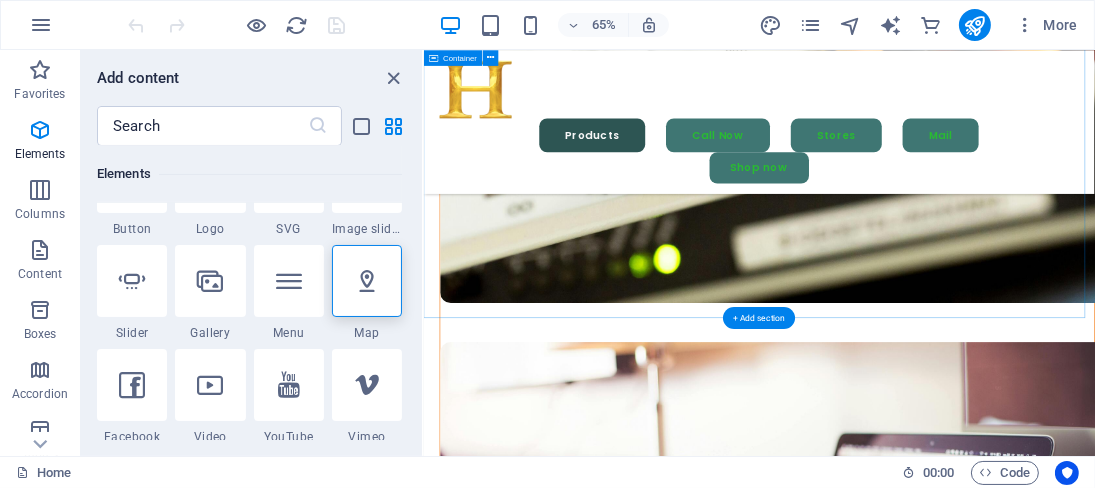 scroll, scrollTop: 5747, scrollLeft: 0, axis: vertical 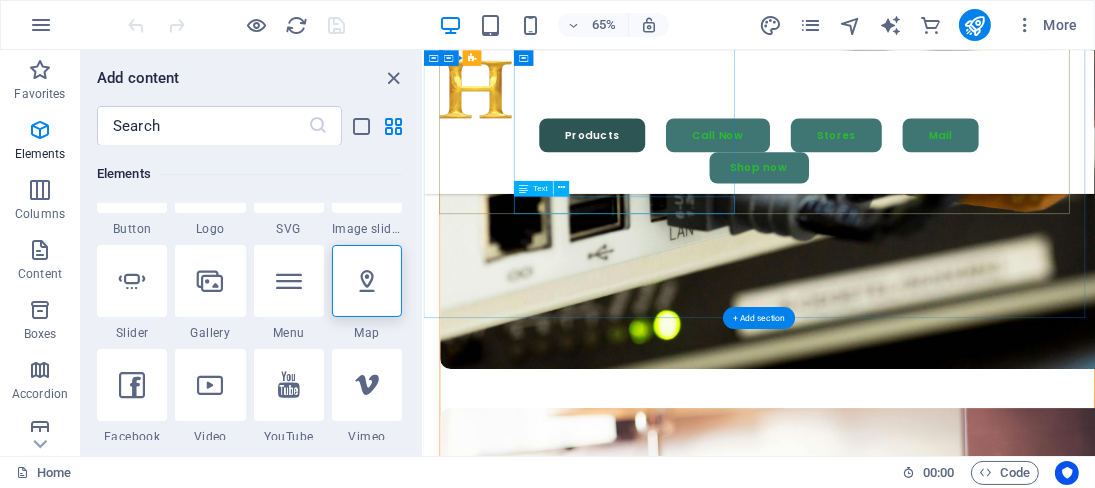 click on "Get Directions" at bounding box center [617, 5278] 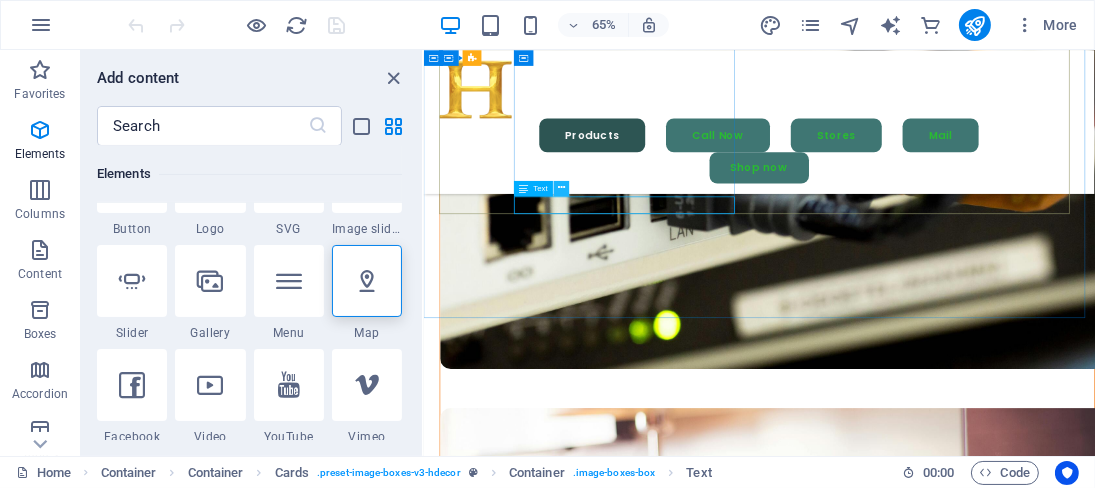 click at bounding box center (562, 189) 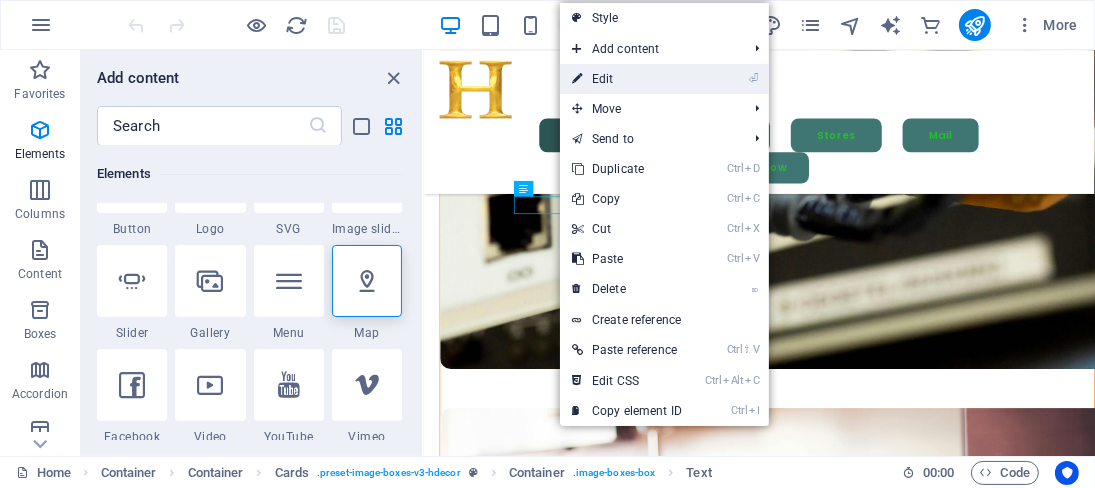click on "⏎  Edit" at bounding box center (627, 79) 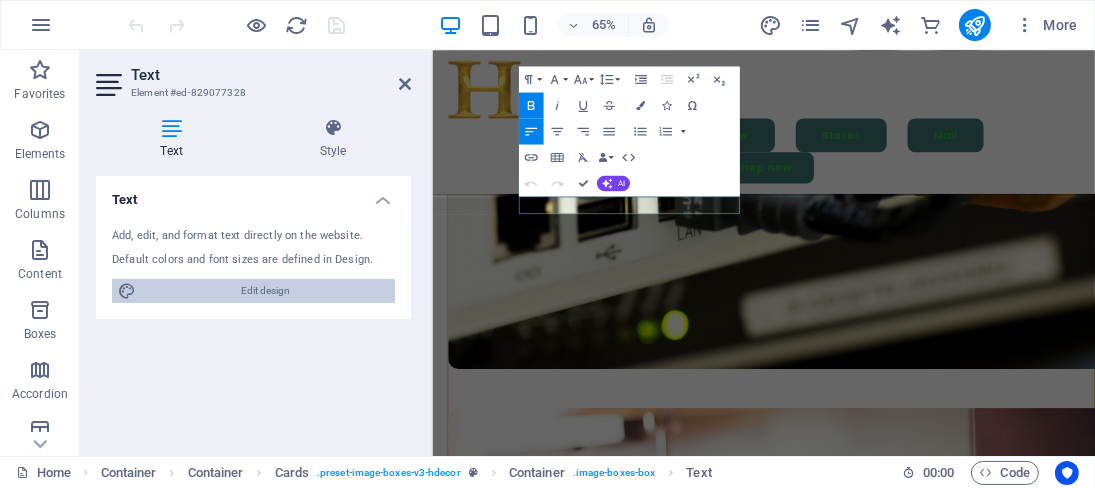 click on "Edit design" at bounding box center [265, 291] 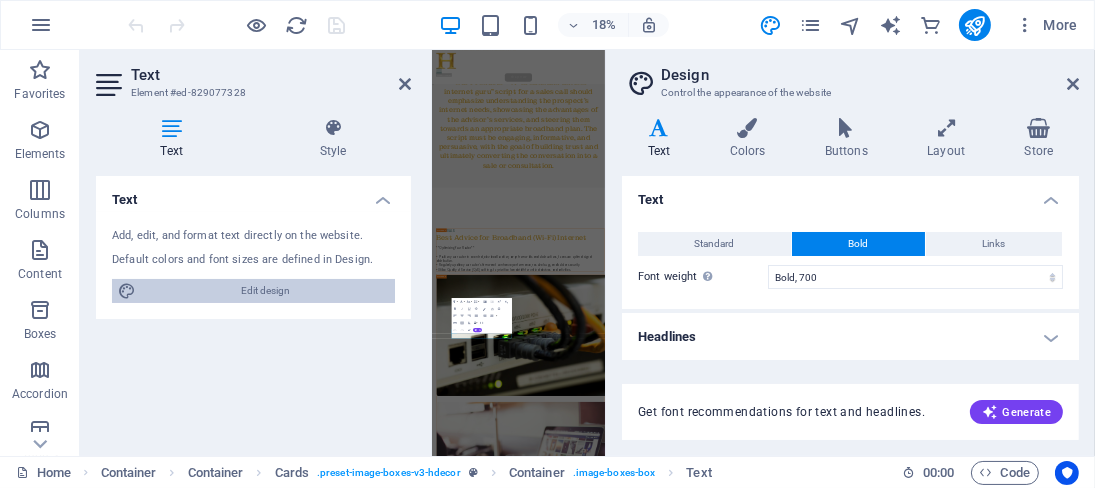 scroll, scrollTop: 6930, scrollLeft: 0, axis: vertical 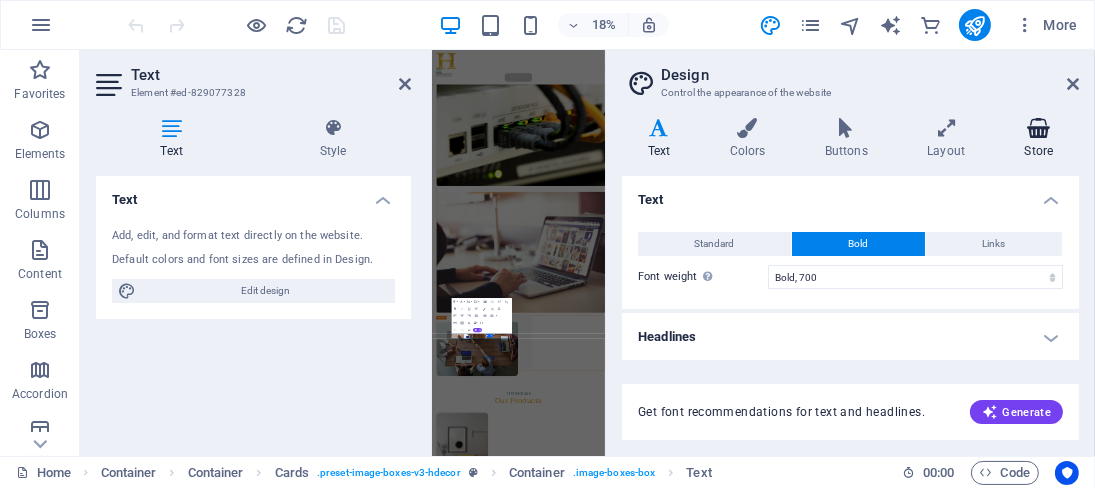 click at bounding box center (1039, 128) 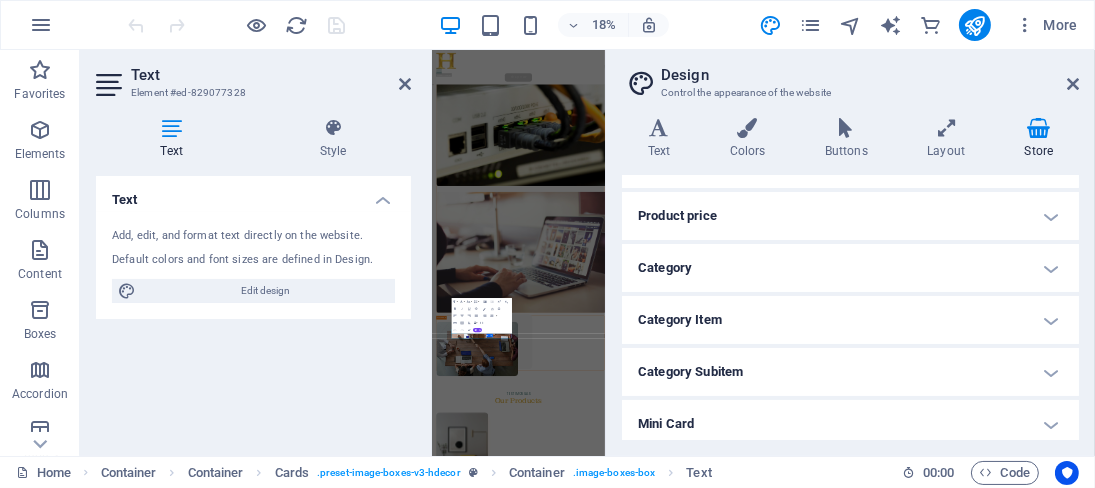 scroll, scrollTop: 348, scrollLeft: 0, axis: vertical 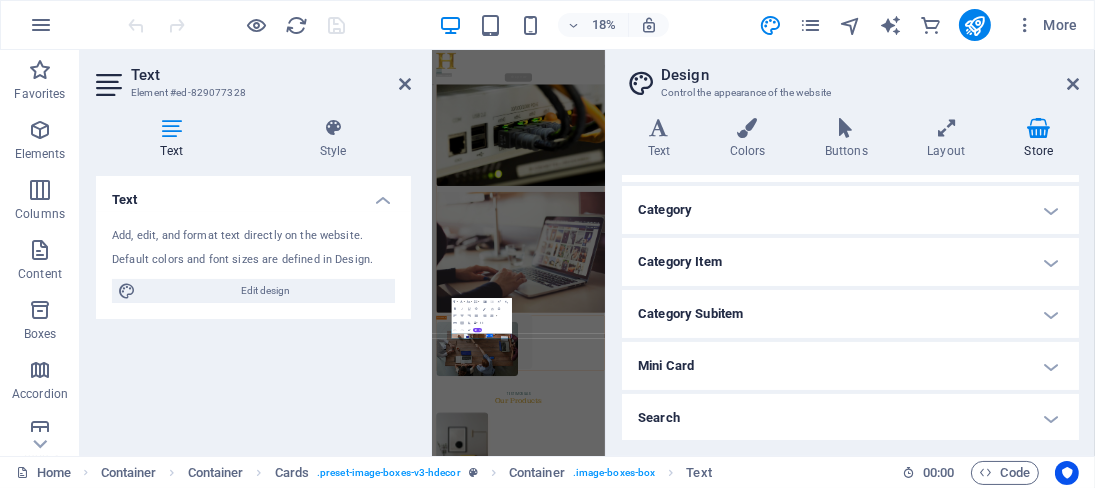 click on "Search" at bounding box center [850, 418] 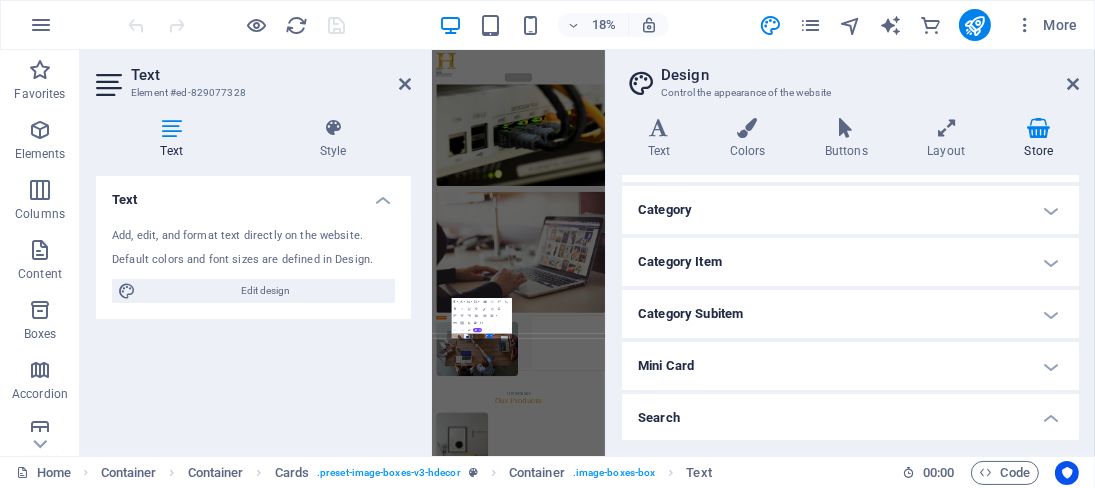 scroll, scrollTop: 532, scrollLeft: 0, axis: vertical 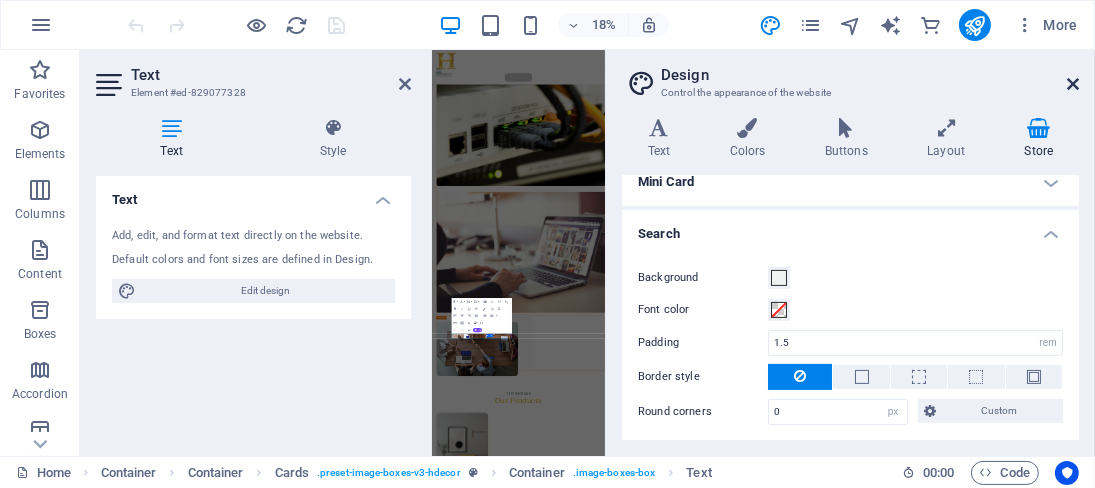 click at bounding box center [1073, 84] 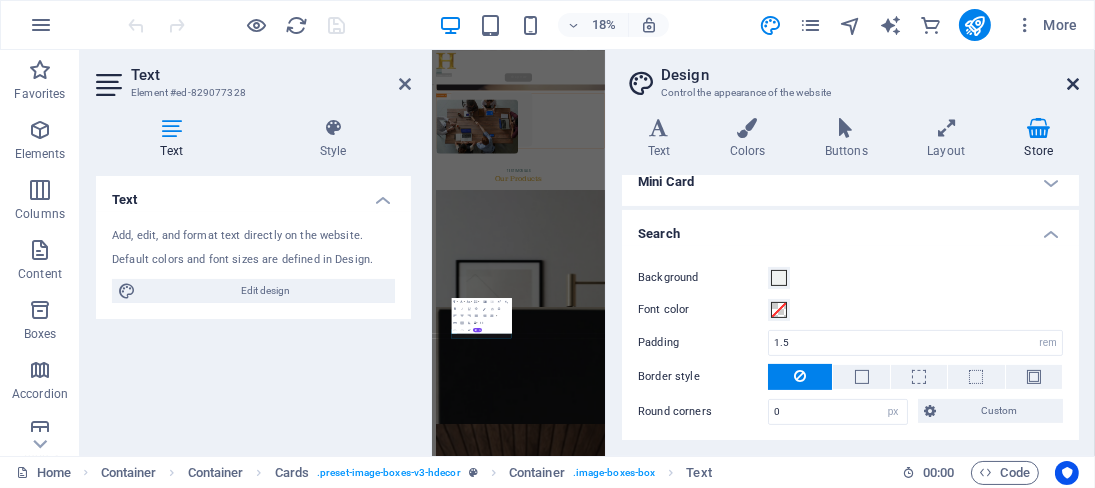 scroll, scrollTop: 5747, scrollLeft: 0, axis: vertical 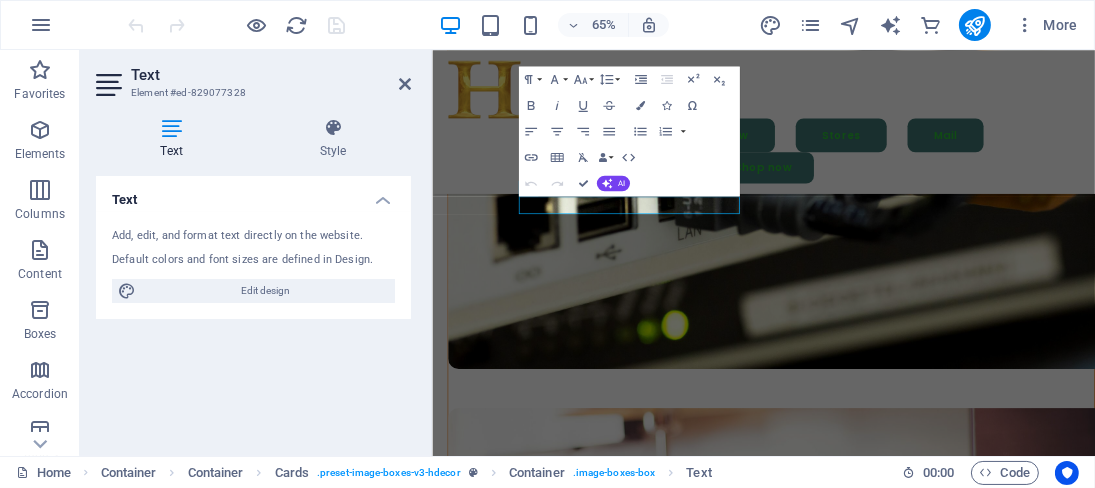 click on "Text" at bounding box center [253, 194] 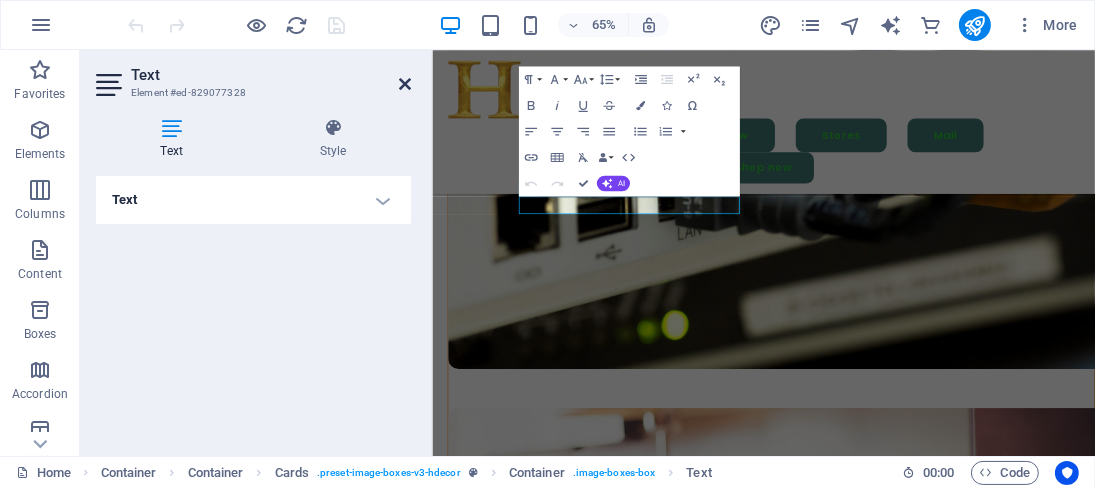 click at bounding box center [405, 84] 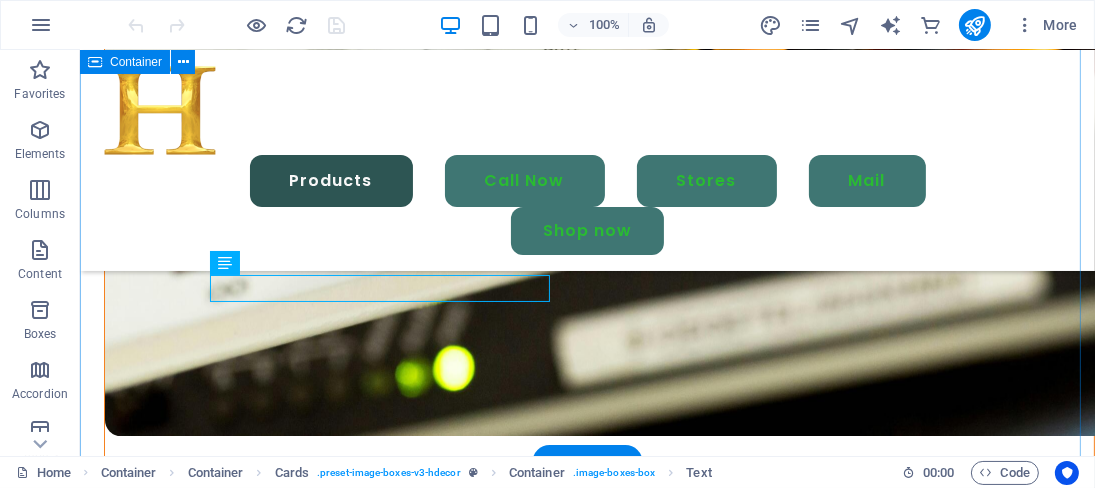 click on "Stores Our Stores [LOCATION] [NUMBER] GF Sector [NUMBER], [LOCATION] [POSTAL_CODE] [COUNTRY] Get Directions​ ​ [LOCATION] [NUMBER] Floor [LOCATION] [LOCATION] Get Directions" at bounding box center (586, 5298) 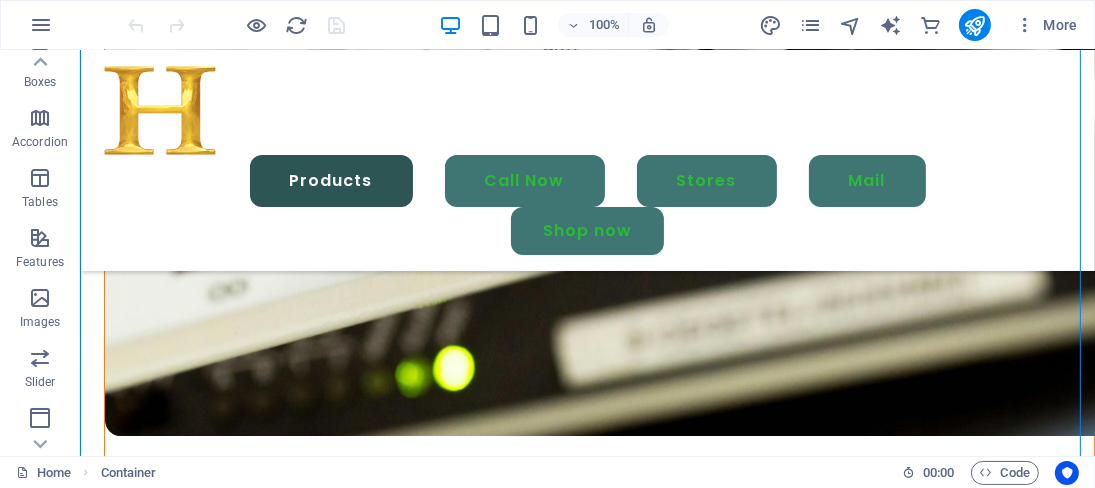 scroll, scrollTop: 246, scrollLeft: 0, axis: vertical 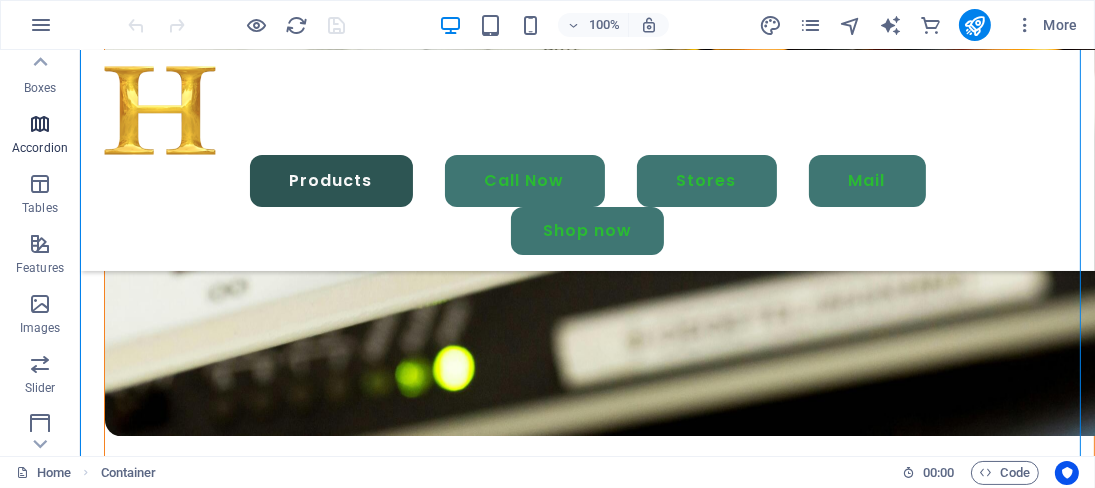 click on "Accordion" at bounding box center [40, 148] 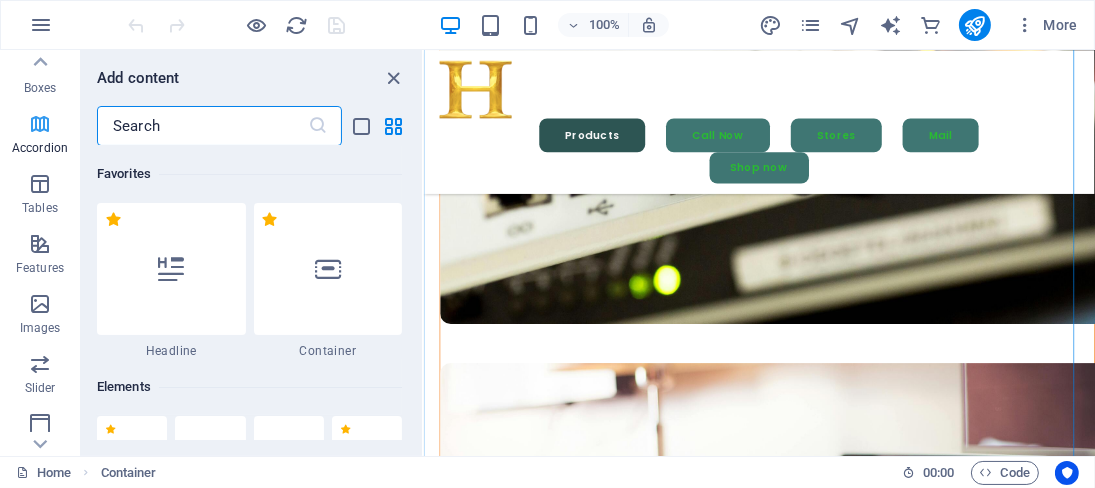 scroll, scrollTop: 5525, scrollLeft: 0, axis: vertical 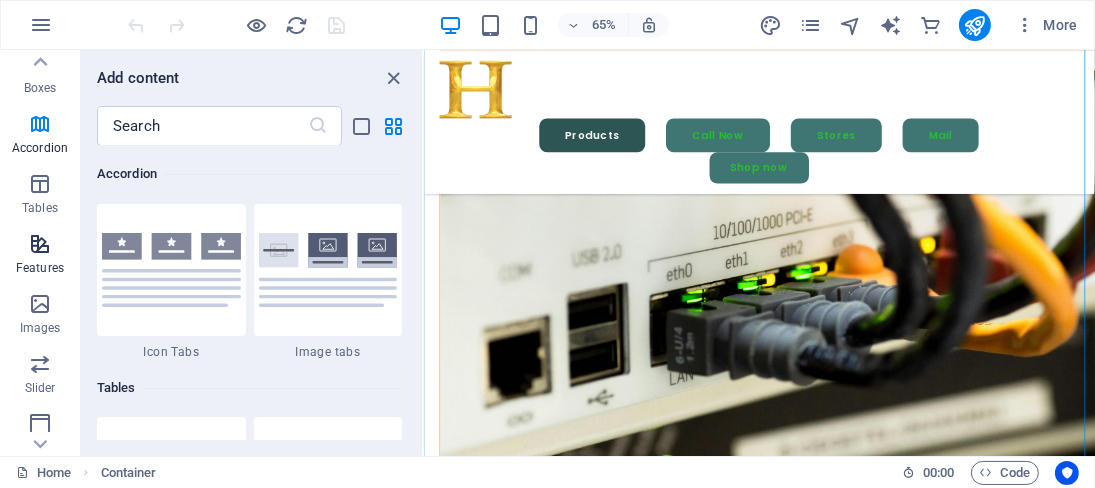 click on "Features" at bounding box center (40, 268) 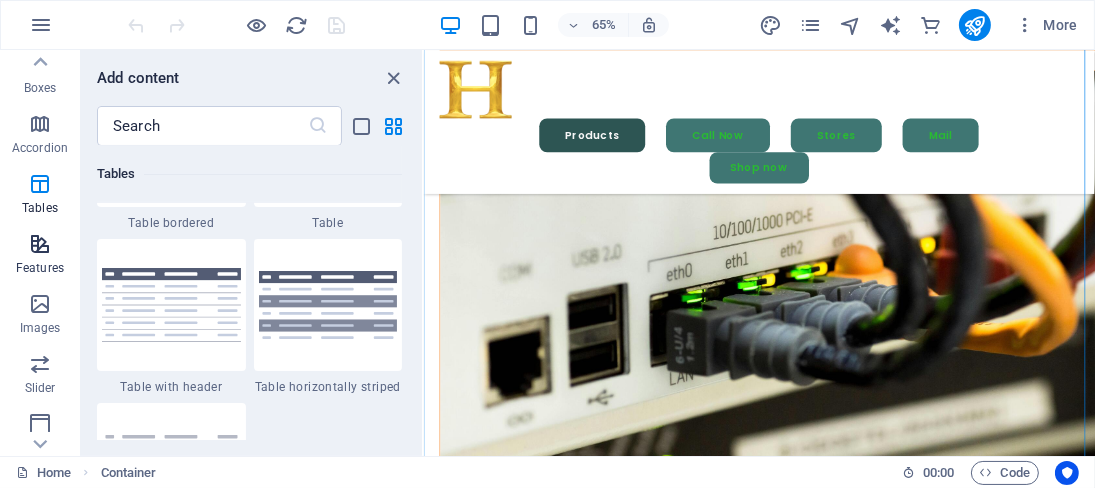 scroll, scrollTop: 7793, scrollLeft: 0, axis: vertical 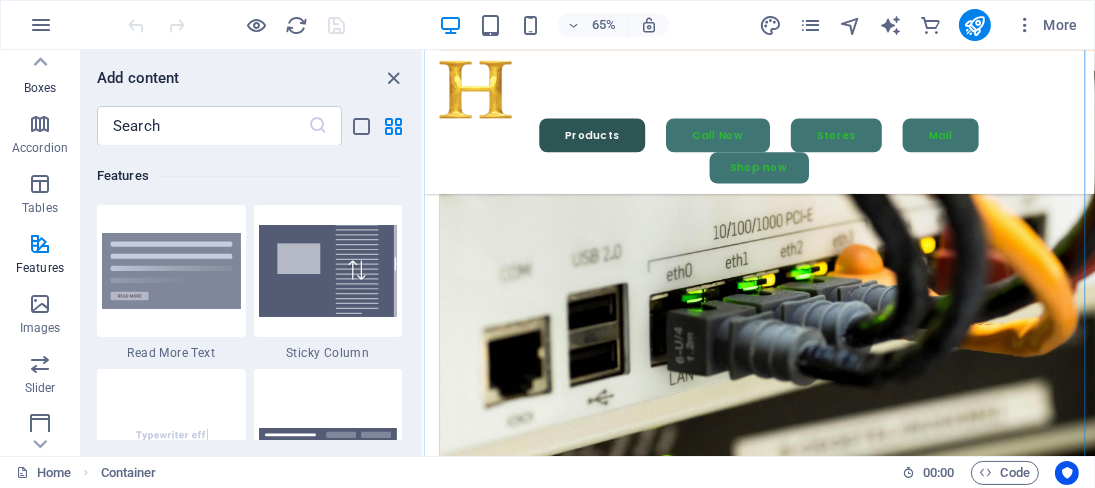 click on "Boxes" at bounding box center (40, 88) 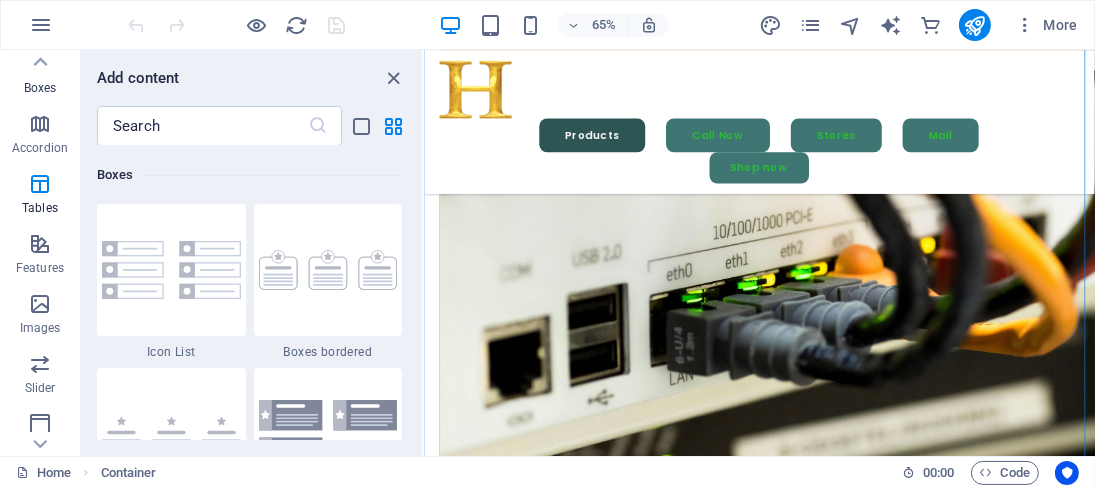 scroll, scrollTop: 5515, scrollLeft: 0, axis: vertical 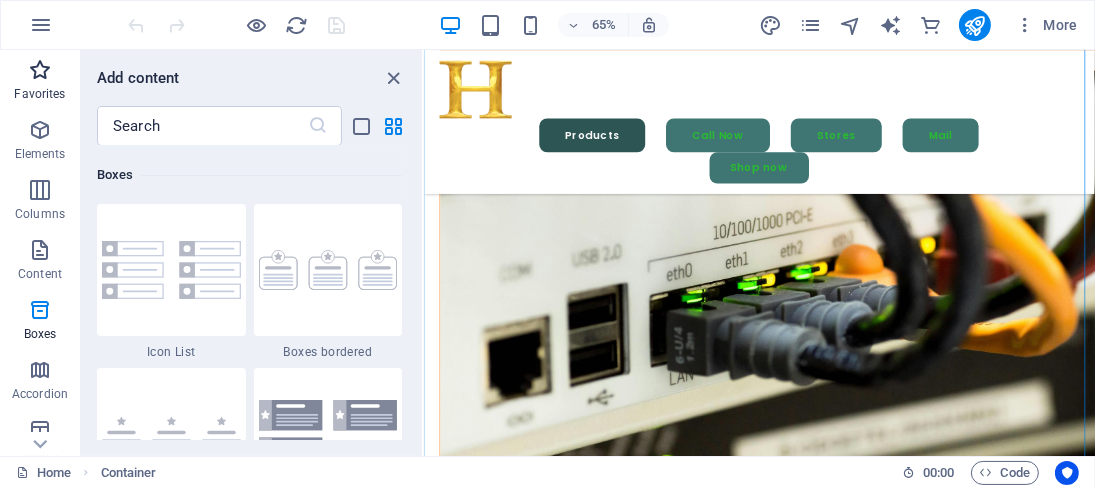 click at bounding box center [40, 70] 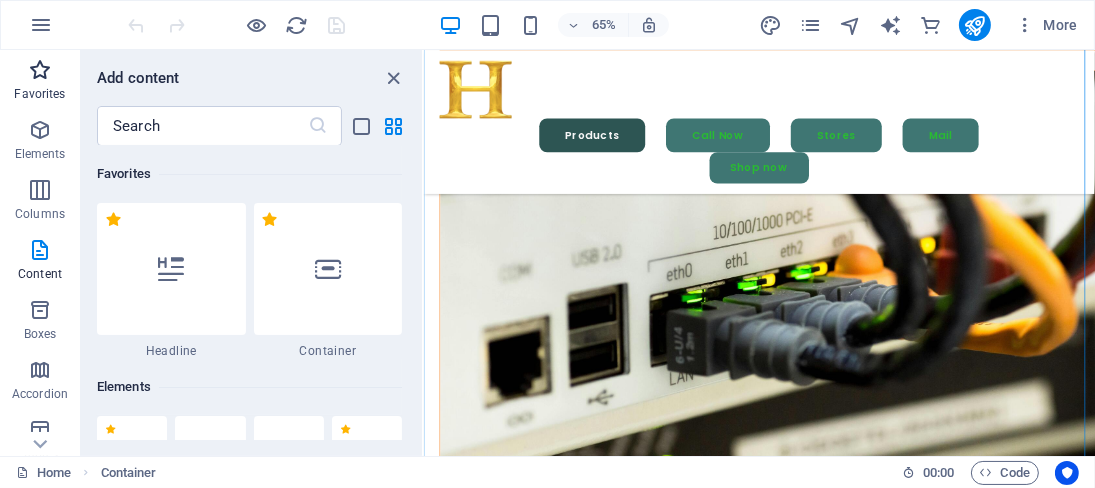 scroll, scrollTop: 0, scrollLeft: 0, axis: both 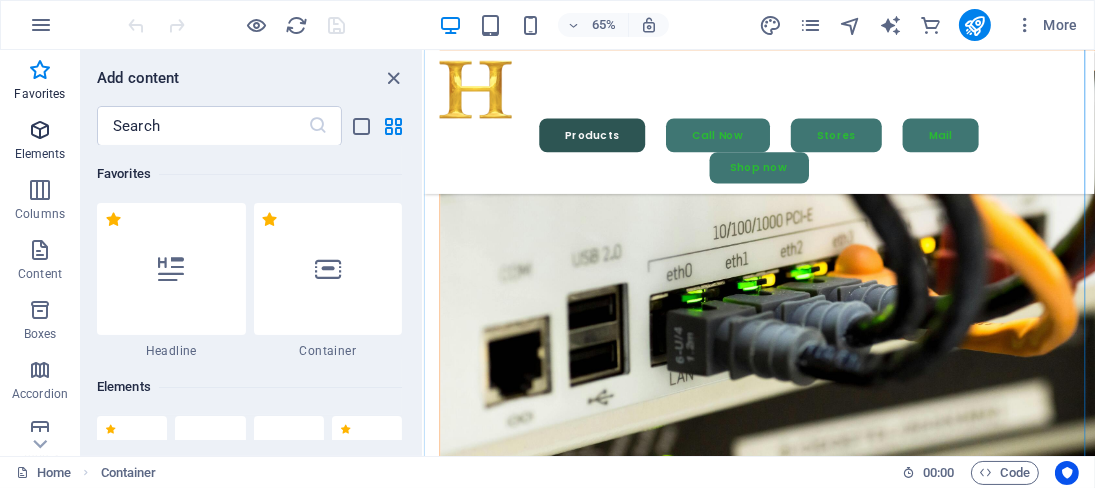 click at bounding box center [40, 130] 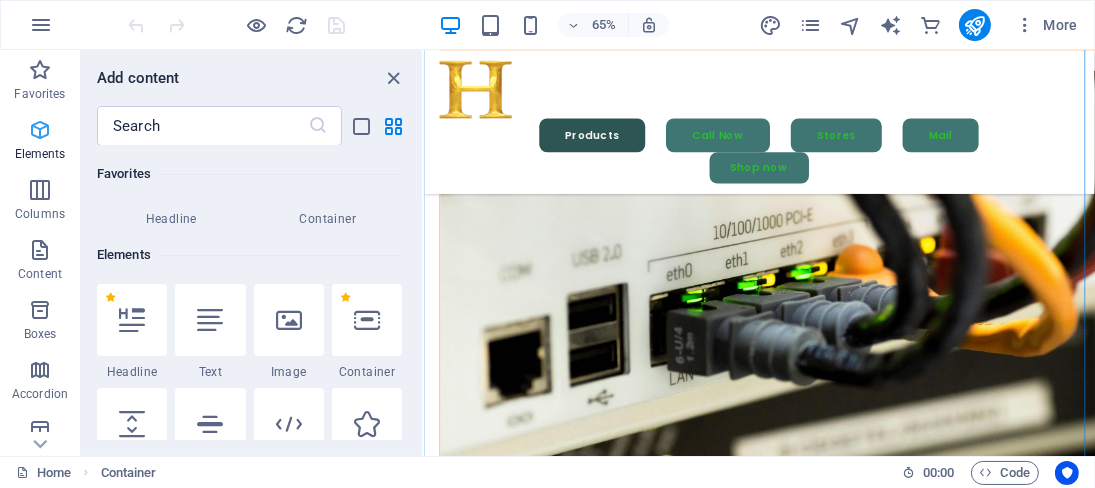 scroll, scrollTop: 213, scrollLeft: 0, axis: vertical 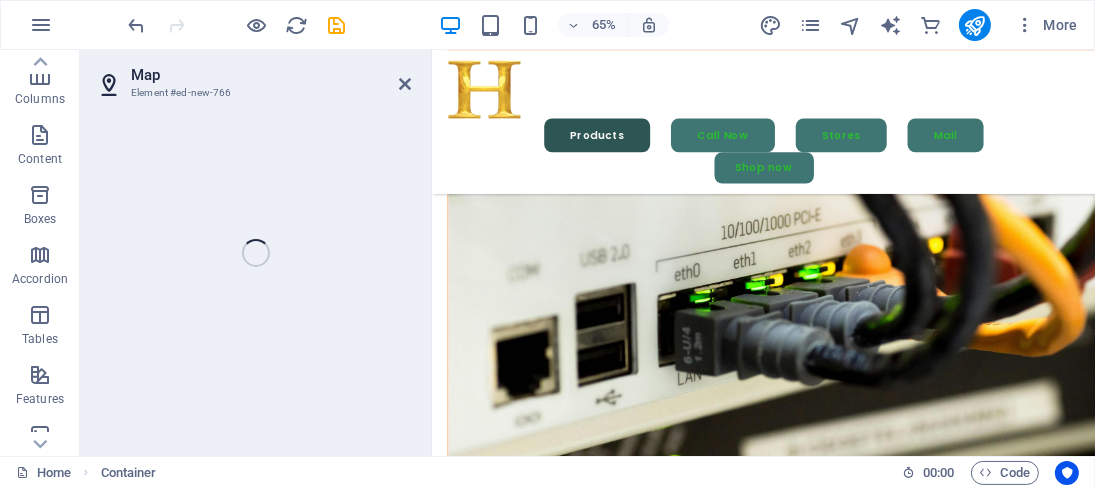 select on "1" 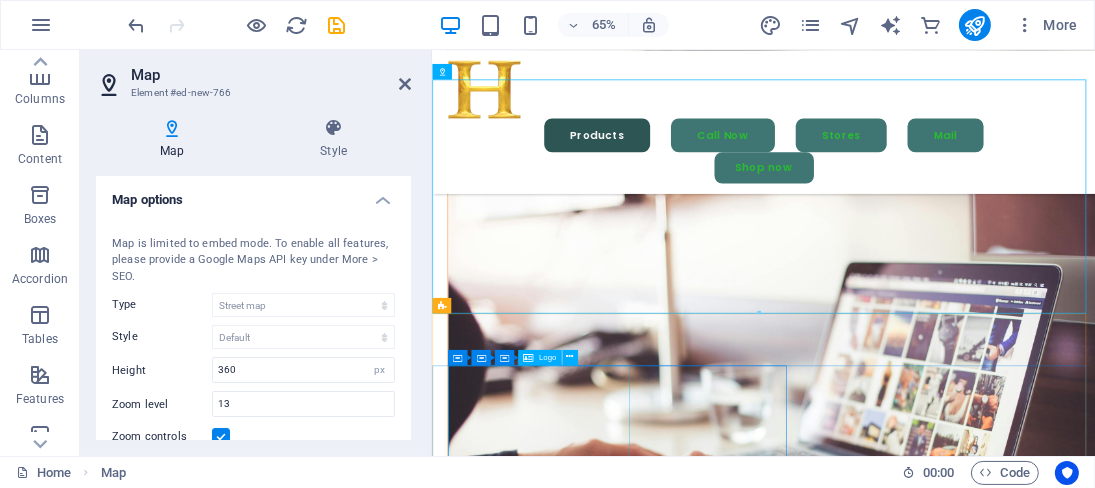 scroll, scrollTop: 6111, scrollLeft: 0, axis: vertical 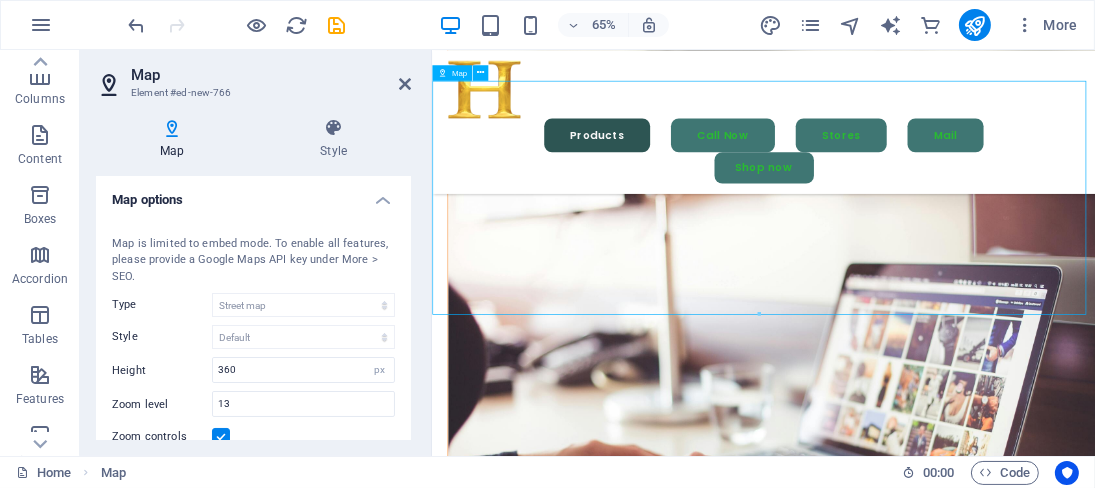 click on "← Move left → Move right ↑ Move up ↓ Move down + Zoom in - Zoom out Home Jump left by 75% End Jump right by 75% Page Up Jump up by 75% Page Down Jump down by 75% Map Terrain Satellite Labels Keyboard shortcuts Map Data Map data ©2025 GeoBasis-DE/BKG (©2009), Google Map data ©2025 GeoBasis-DE/BKG (©2009), Google 500 m  Click to toggle between metric and imperial units Terms Report a map error" at bounding box center (941, 6306) 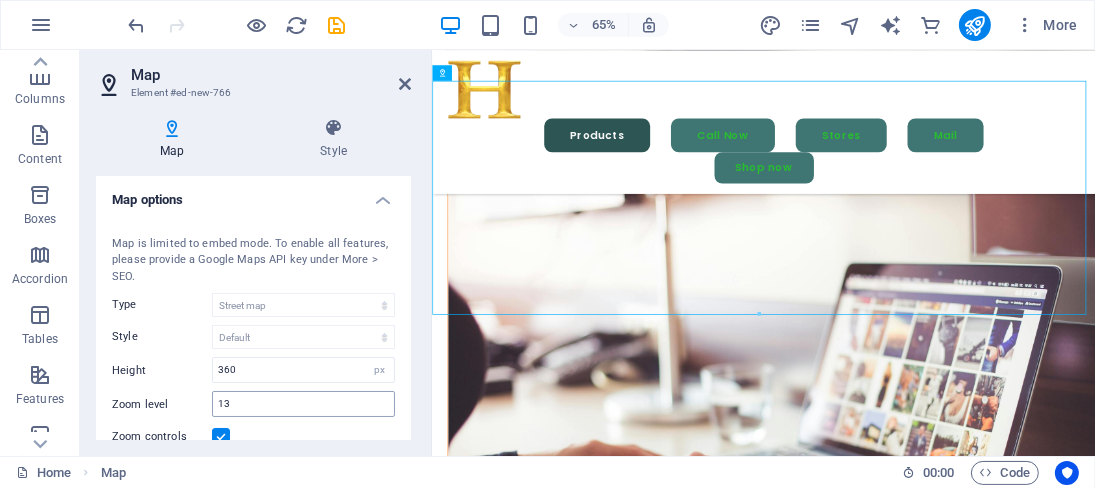 scroll, scrollTop: 164, scrollLeft: 0, axis: vertical 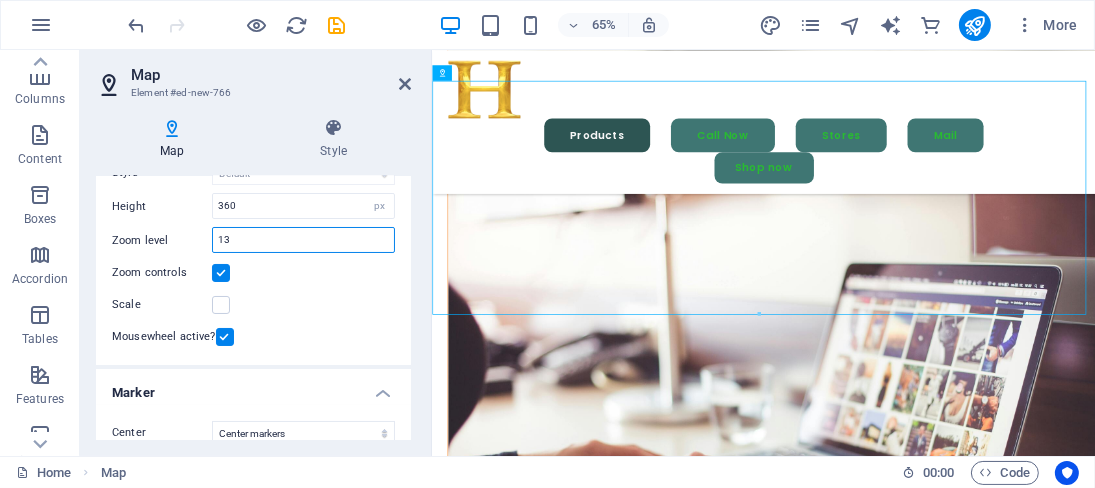 click on "13" at bounding box center (303, 240) 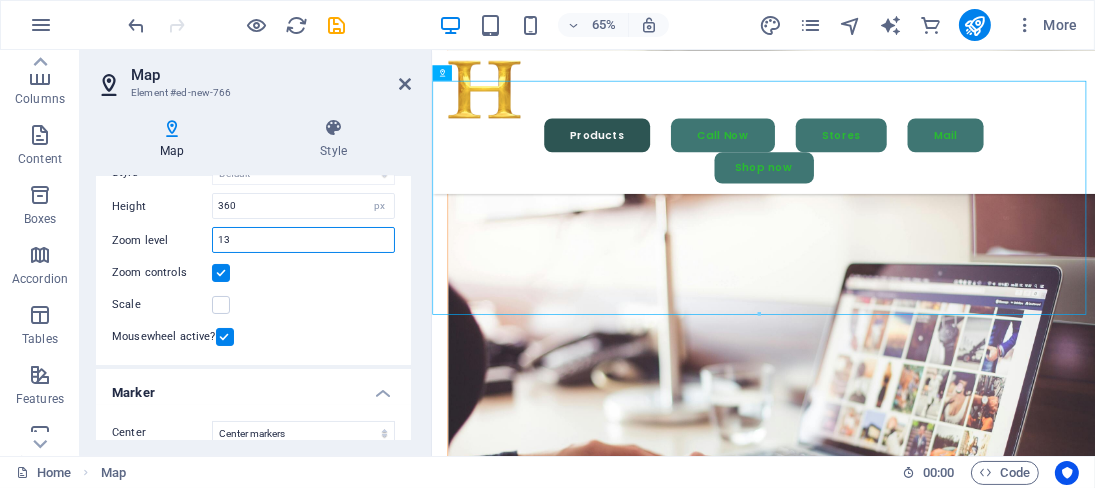 type on "1" 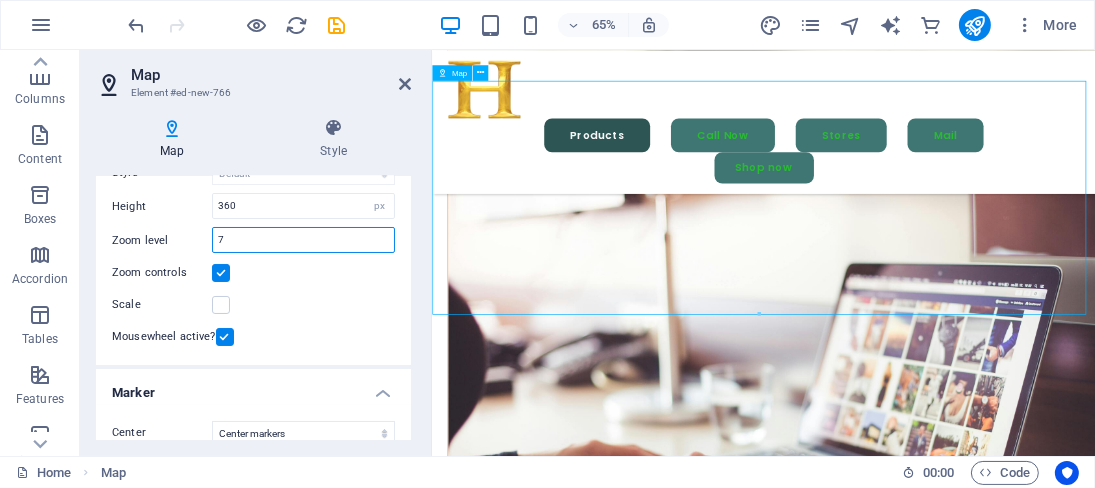 type on "7" 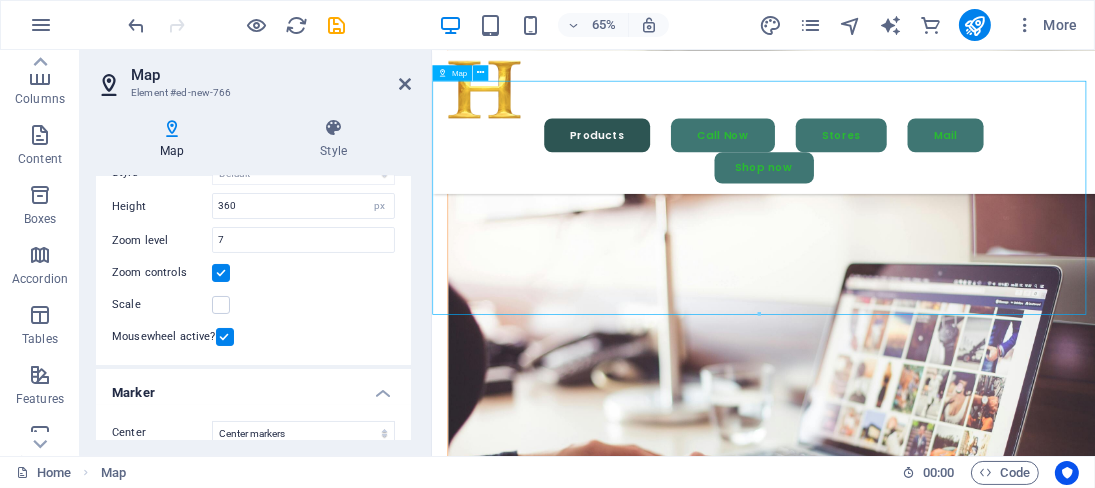 click on "← Move left → Move right ↑ Move up ↓ Move down + Zoom in - Zoom out Home Jump left by 75% End Jump right by 75% Page Up Jump up by 75% Page Down Jump down by 75% Map Terrain Satellite Labels Keyboard shortcuts Map Data Map data ©2025 GeoBasis-DE/BKG (©2009), Google Map data ©2025 GeoBasis-DE/BKG (©2009), Google 50 km  Click to toggle between metric and imperial units Terms Report a map error" at bounding box center [941, 6306] 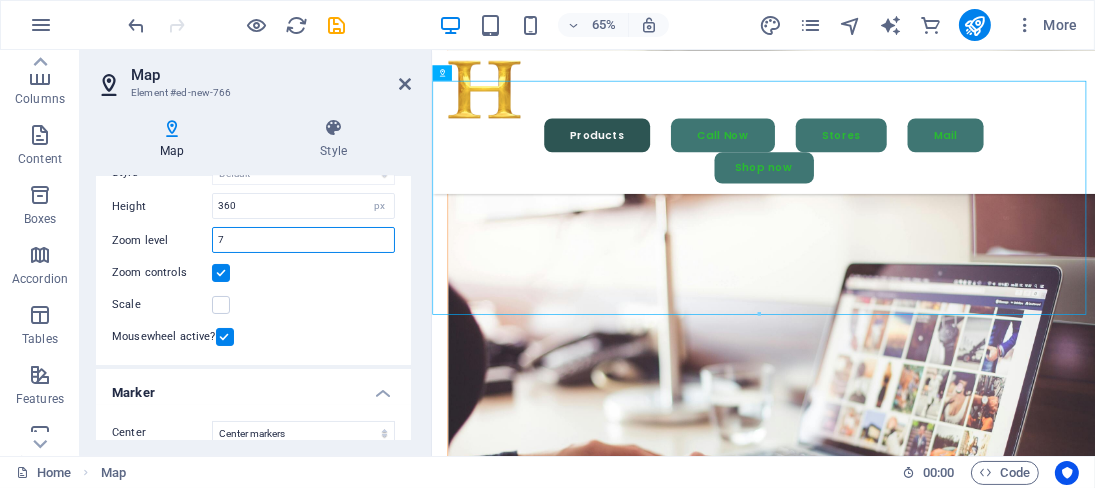 click on "7" at bounding box center (303, 240) 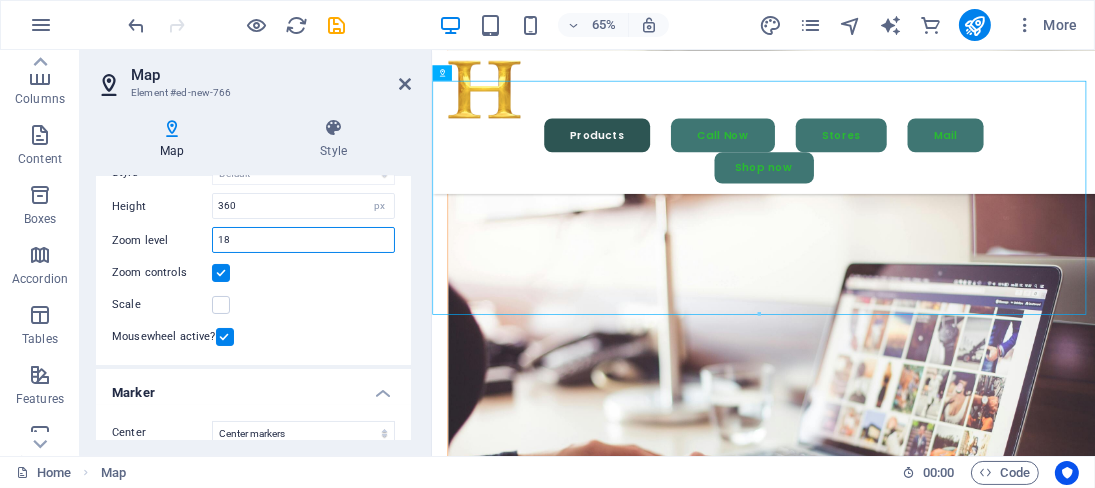 type on "1" 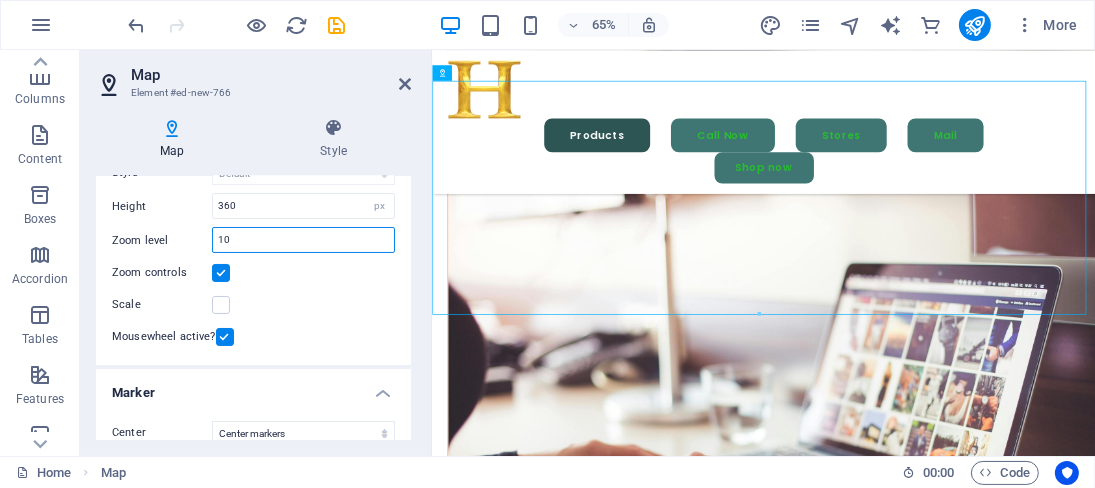 type on "1" 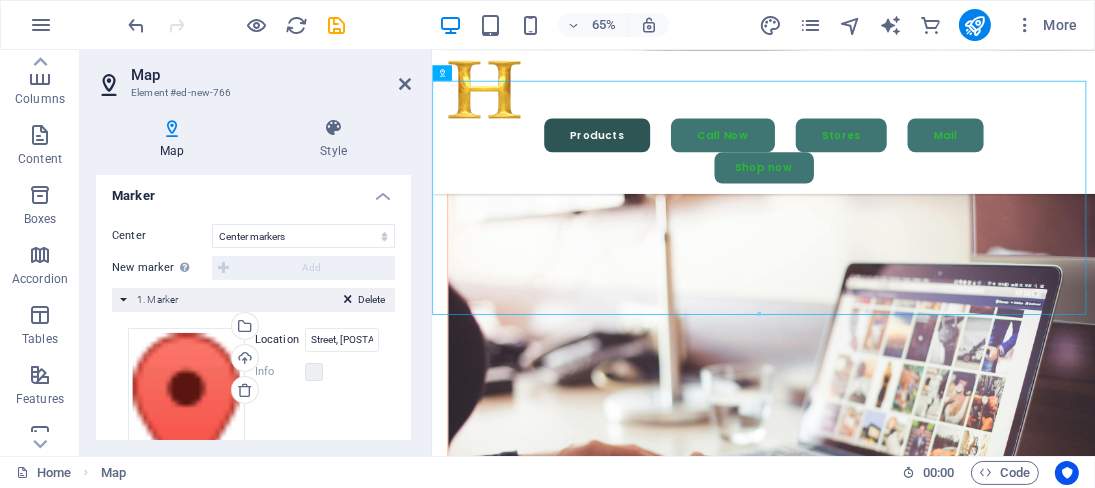 scroll, scrollTop: 478, scrollLeft: 0, axis: vertical 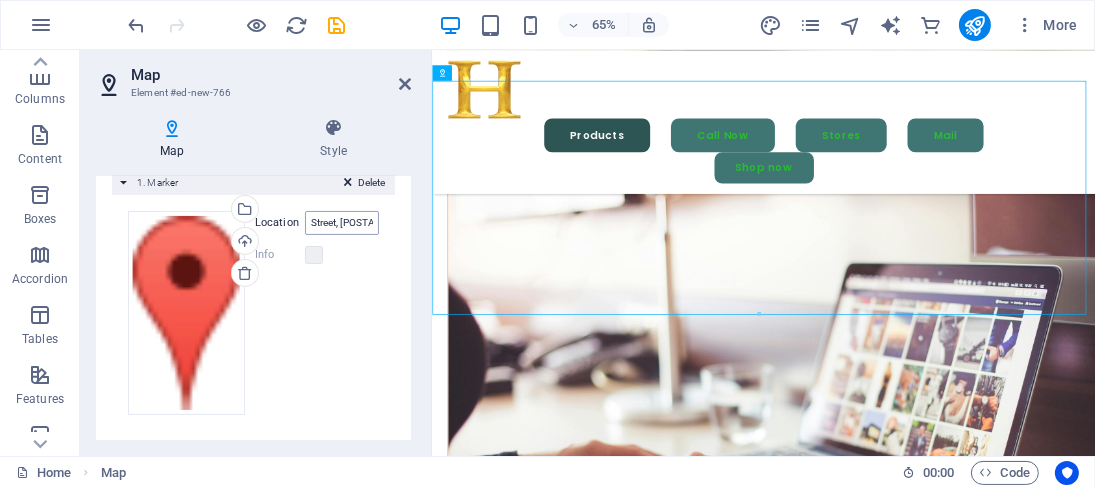 type on "12" 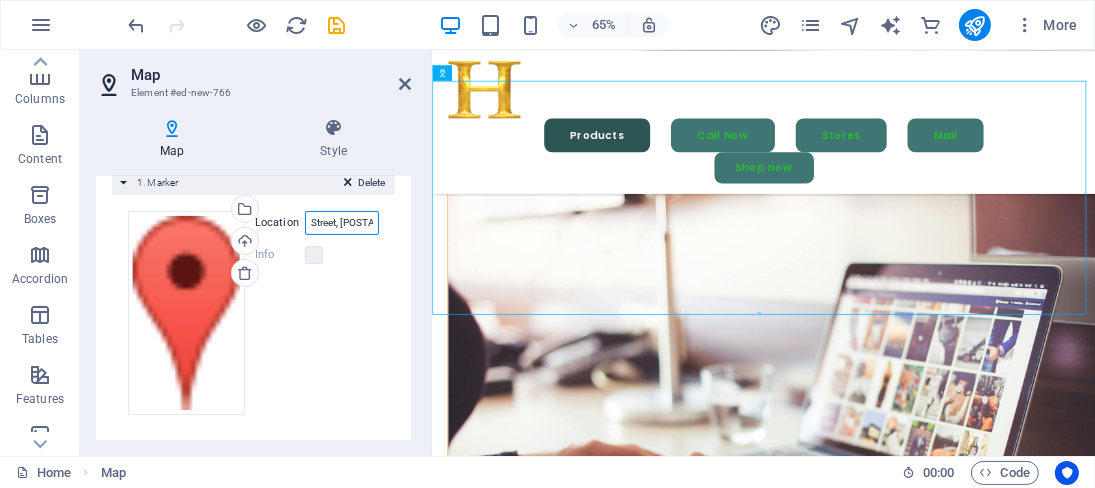 click on "Street, [POSTAL_CODE] [CITY]" at bounding box center (342, 223) 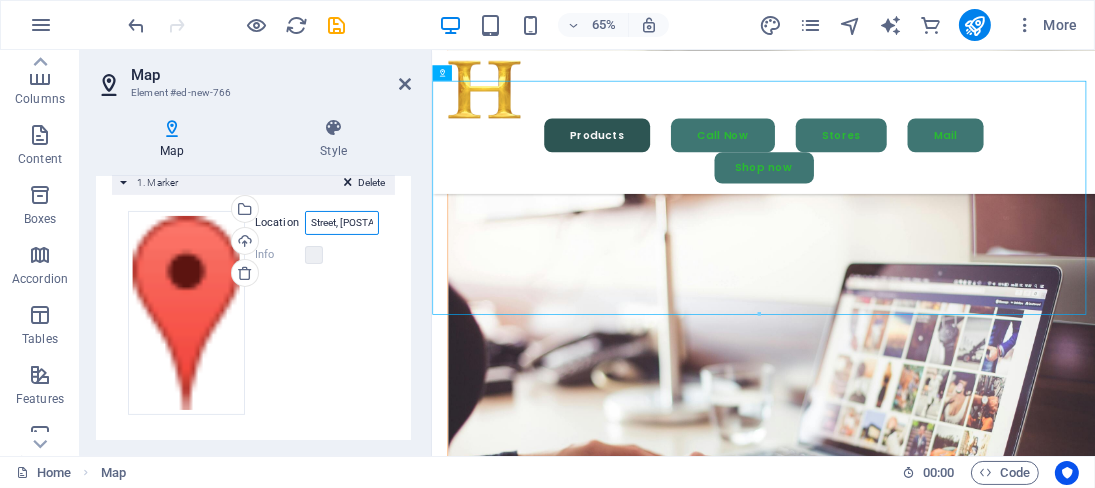 click on "Street, [POSTAL_CODE] [CITY]" at bounding box center (342, 223) 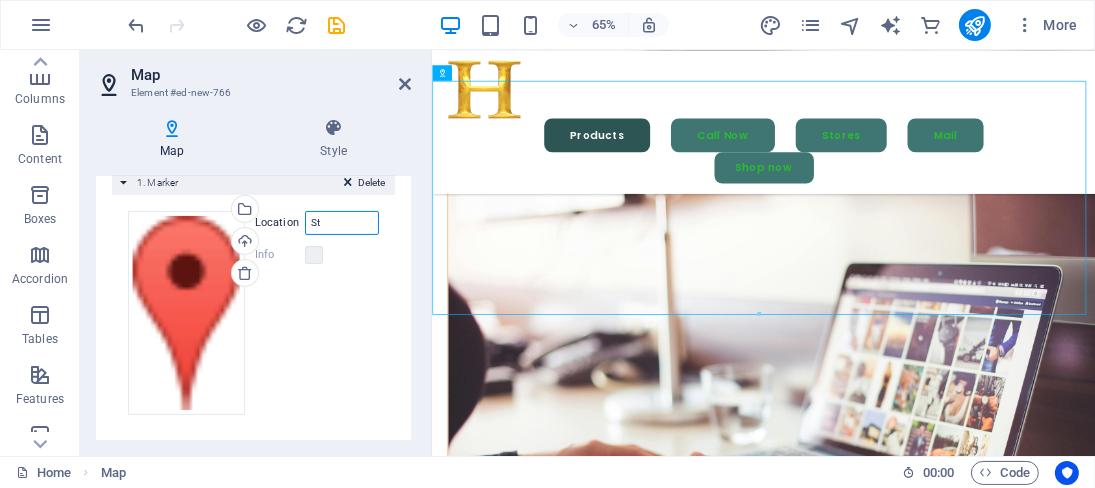 type on "S" 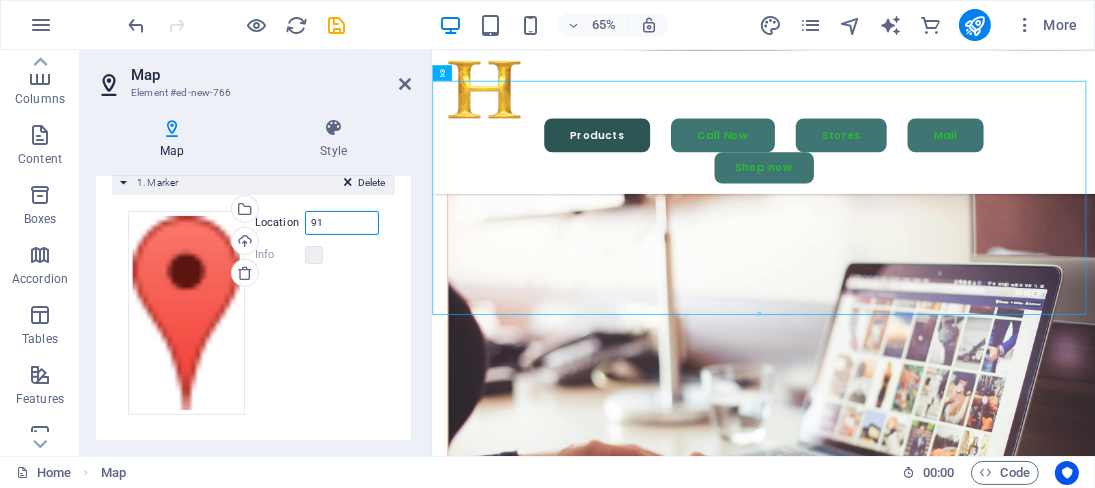 type on "9" 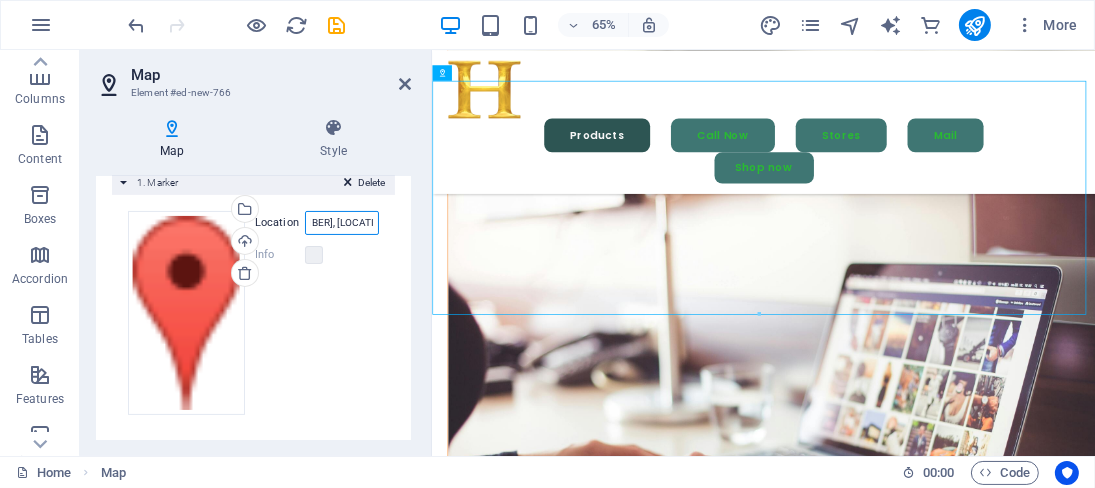scroll, scrollTop: 0, scrollLeft: 158, axis: horizontal 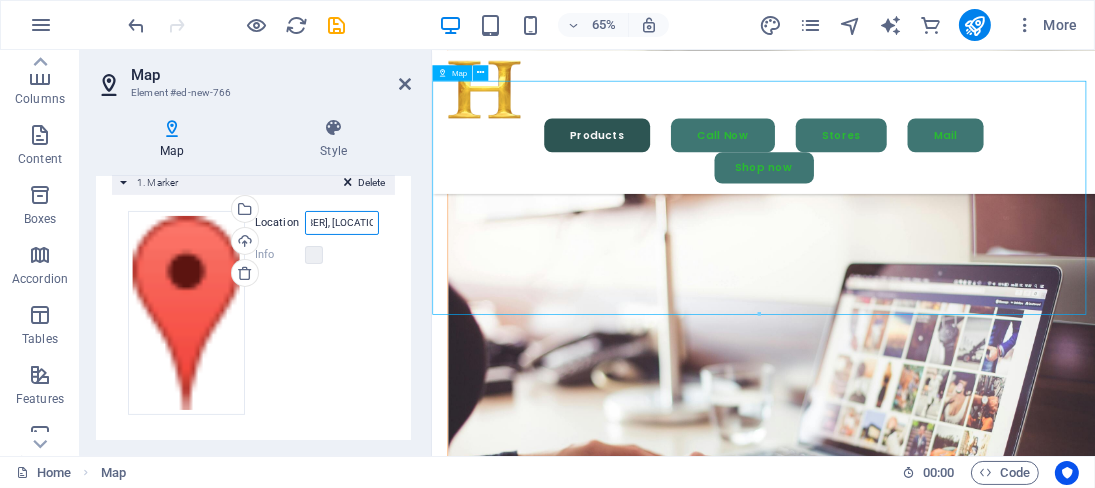type on "plot no [NUMBER], GF, Sector [NUMBER], [LOCATION] [POSTAL_CODE], [COUNTRY]" 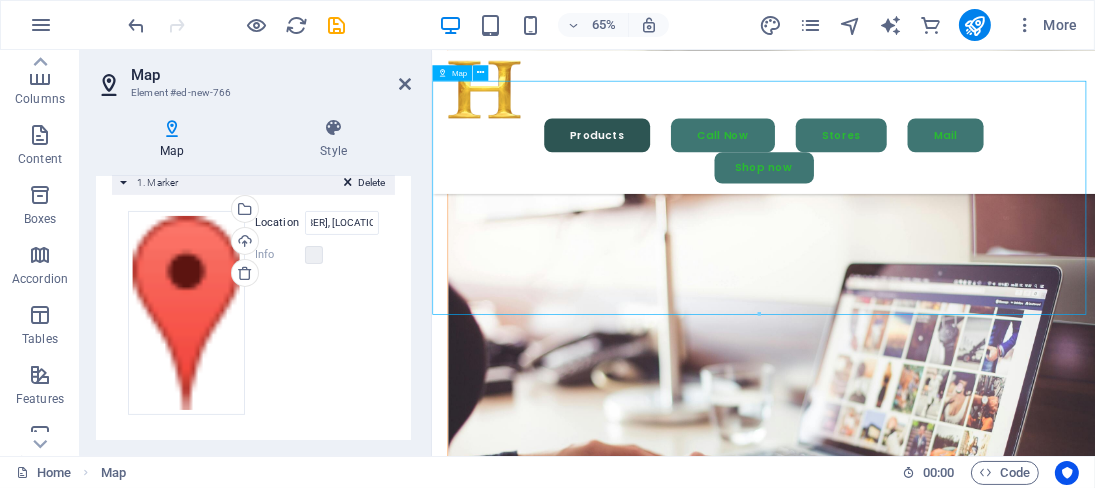 click on "← Move left → Move right ↑ Move up ↓ Move down + Zoom in - Zoom out Home Jump left by 75% End Jump right by 75% Page Up Jump up by 75% Page Down Jump down by 75% Map Terrain Satellite Labels Keyboard shortcuts Map Data Map data ©2025 Map data ©2025 2 km  Click to toggle between metric and imperial units Terms Report a map error" at bounding box center [941, 6306] 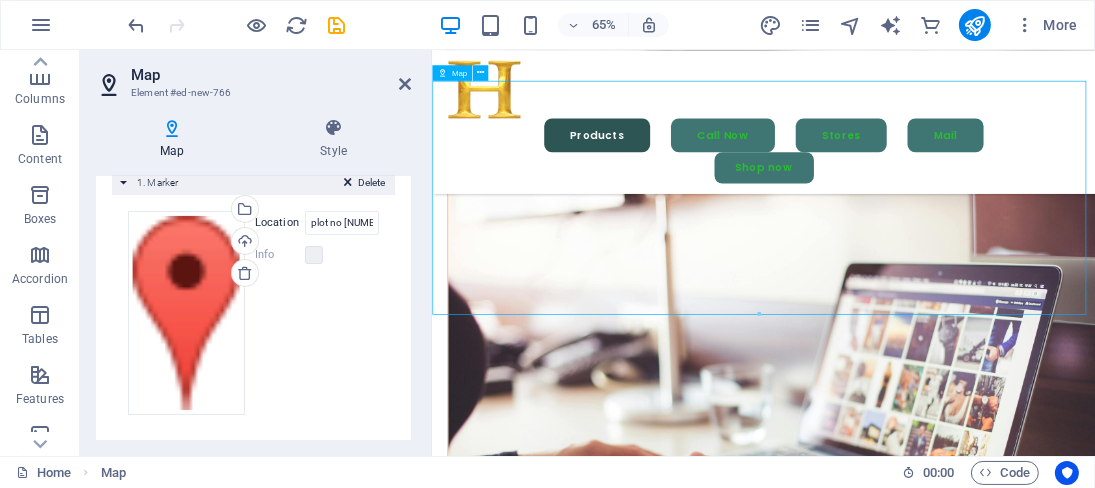 click on "← Move left → Move right ↑ Move up ↓ Move down + Zoom in - Zoom out Home Jump left by 75% End Jump right by 75% Page Up Jump up by 75% Page Down Jump down by 75% Map Terrain Satellite Labels Keyboard shortcuts Map Data Map data ©2025 Map data ©2025 2 km  Click to toggle between metric and imperial units Terms Report a map error" at bounding box center (941, 6306) 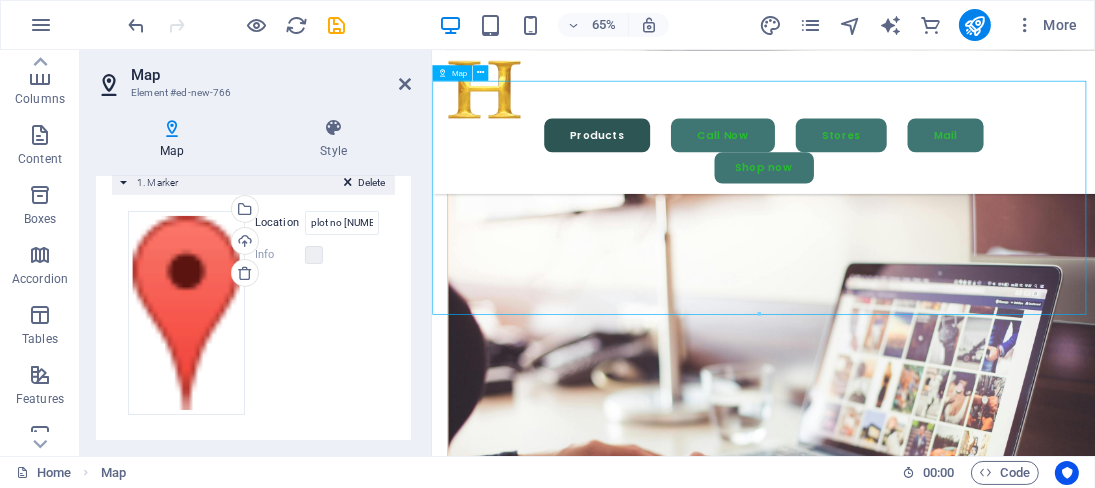 click on "← Move left → Move right ↑ Move up ↓ Move down + Zoom in - Zoom out Home Jump left by 75% End Jump right by 75% Page Up Jump up by 75% Page Down Jump down by 75% Map Terrain Satellite Labels Keyboard shortcuts Map Data Map data ©2025 Map data ©2025 2 km  Click to toggle between metric and imperial units Terms Report a map error" at bounding box center (941, 6306) 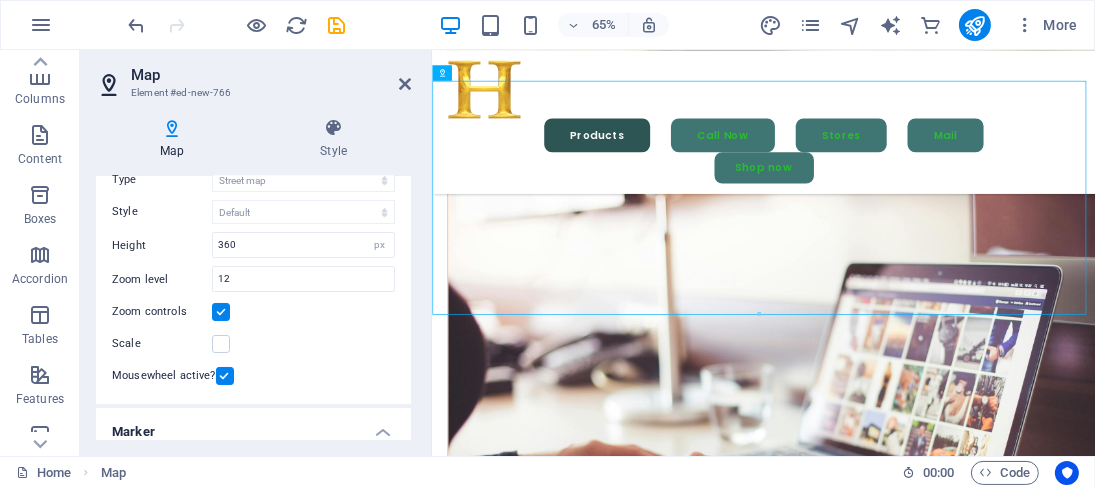 scroll, scrollTop: 121, scrollLeft: 0, axis: vertical 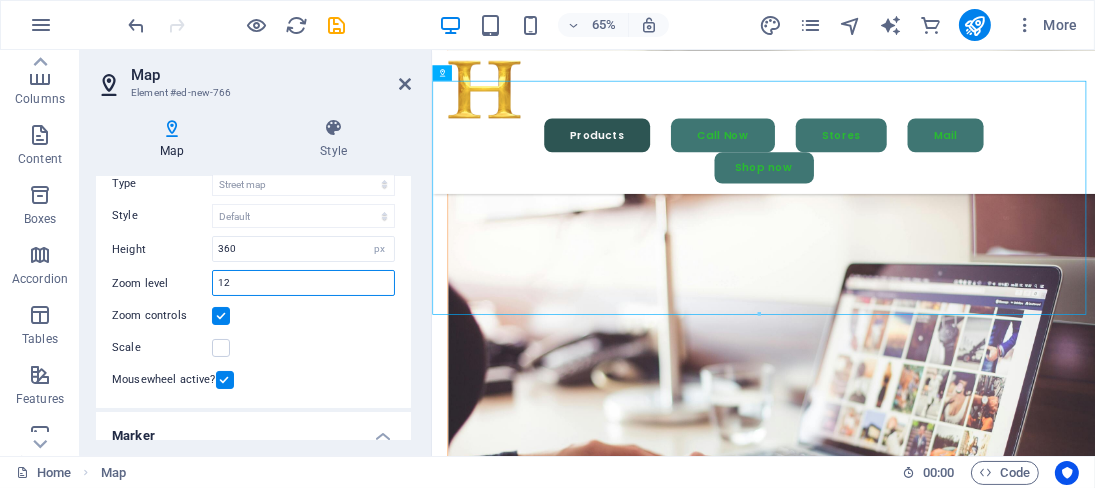 click on "12" at bounding box center [303, 283] 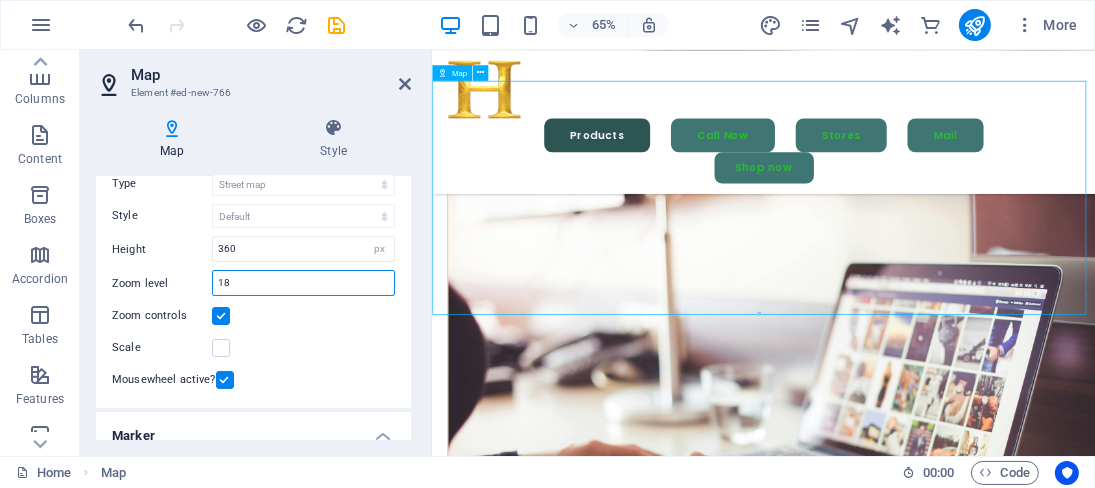 type on "18" 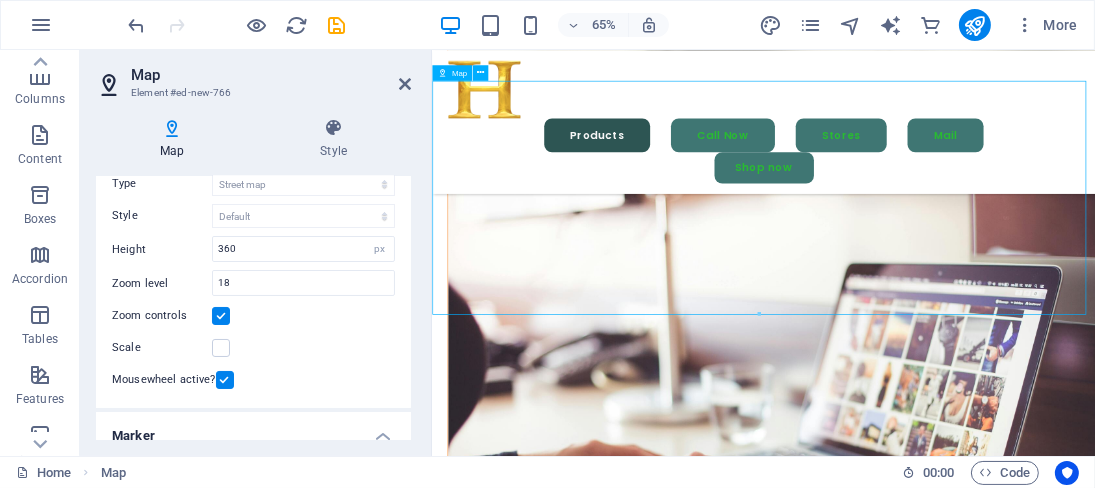 drag, startPoint x: 974, startPoint y: 311, endPoint x: 834, endPoint y: 289, distance: 141.71803 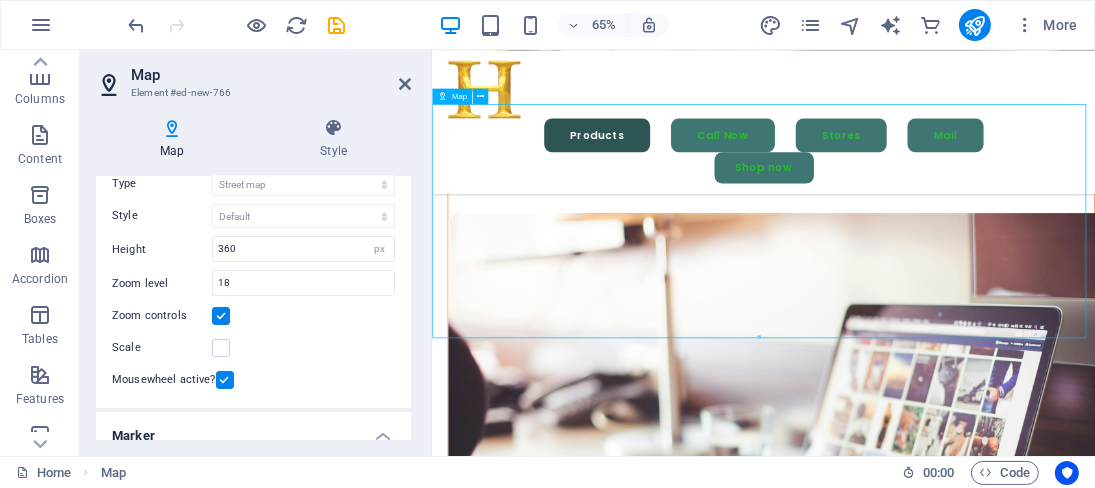 scroll, scrollTop: 6045, scrollLeft: 0, axis: vertical 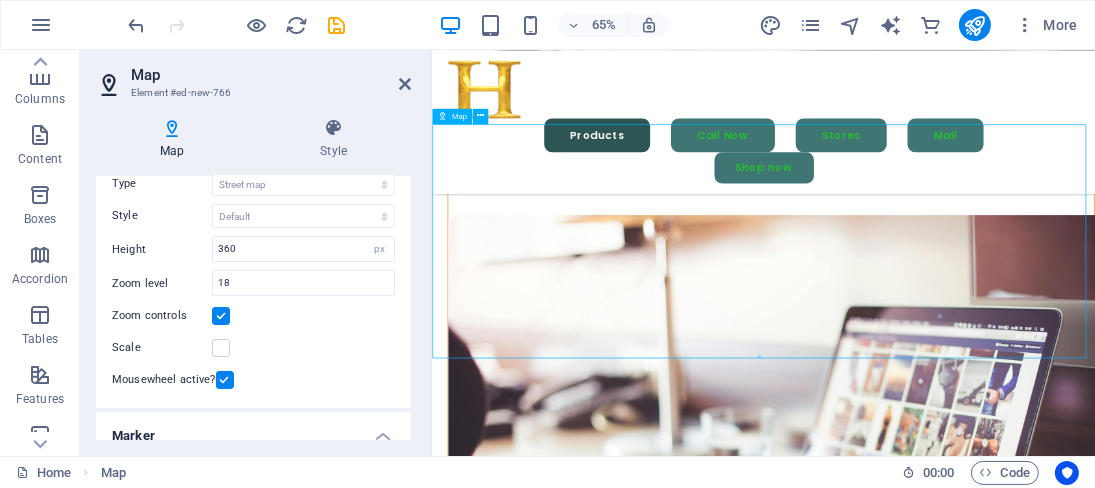 click on "← Move left → Move right ↑ Move up ↓ Move down + Zoom in - Zoom out Home Jump left by 75% End Jump right by 75% Page Up Jump up by 75% Page Down Jump down by 75% Map Terrain Satellite Labels Keyboard shortcuts Map Data Map data ©2025 Map data ©2025 20 m  Click to toggle between metric and imperial units Terms Report a map error" at bounding box center [941, 6372] 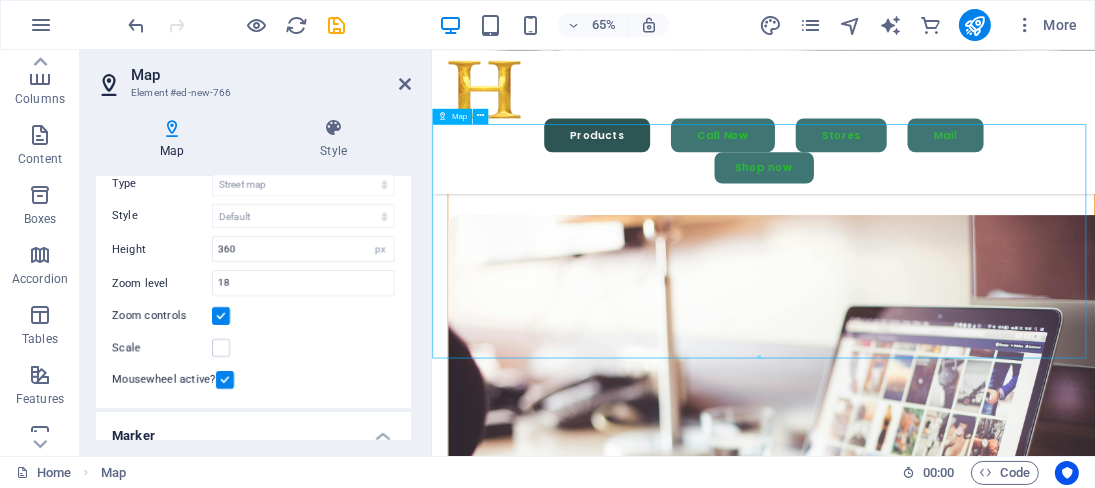 click on "← Move left → Move right ↑ Move up ↓ Move down + Zoom in - Zoom out Home Jump left by 75% End Jump right by 75% Page Up Jump up by 75% Page Down Jump down by 75% Map Terrain Satellite Labels Keyboard shortcuts Map Data Map data ©2025 Map data ©2025 20 m  Click to toggle between metric and imperial units Terms Report a map error" at bounding box center [941, 6372] 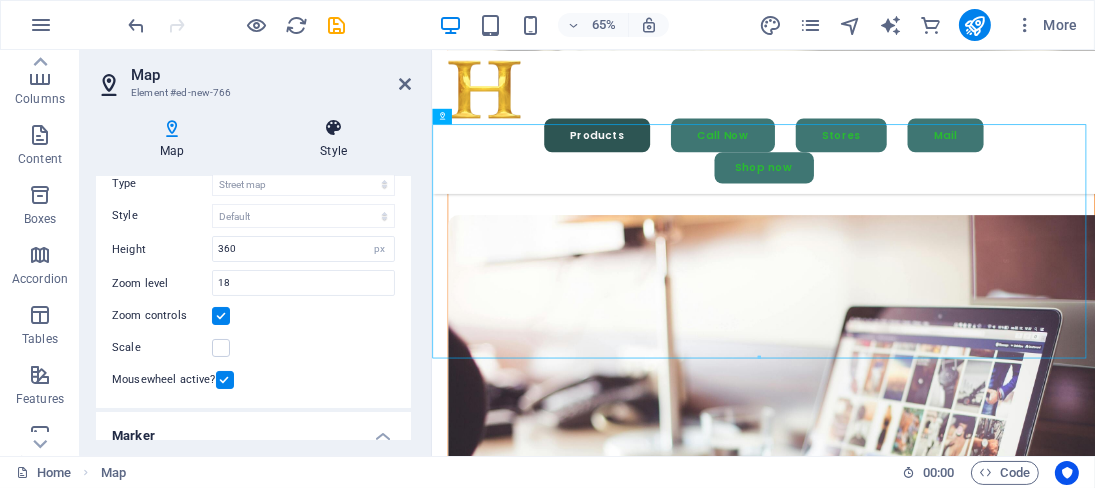 click on "Style" at bounding box center [333, 139] 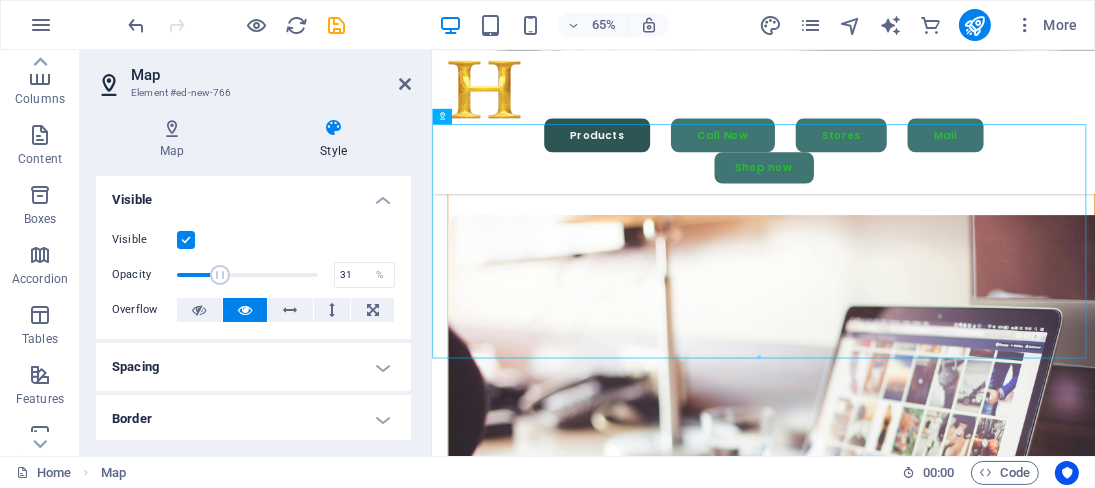 drag, startPoint x: 317, startPoint y: 270, endPoint x: 219, endPoint y: 271, distance: 98.005104 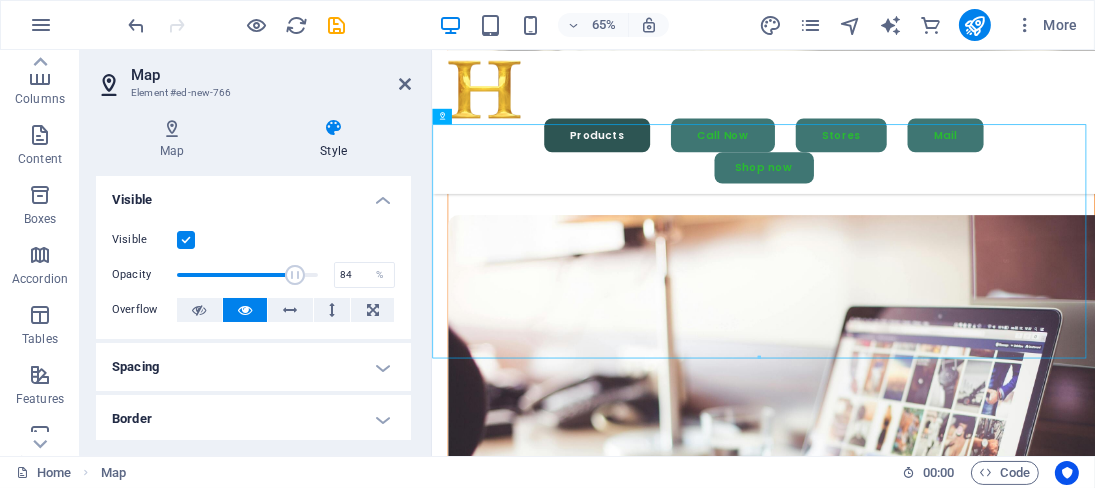 drag, startPoint x: 219, startPoint y: 271, endPoint x: 292, endPoint y: 281, distance: 73.68175 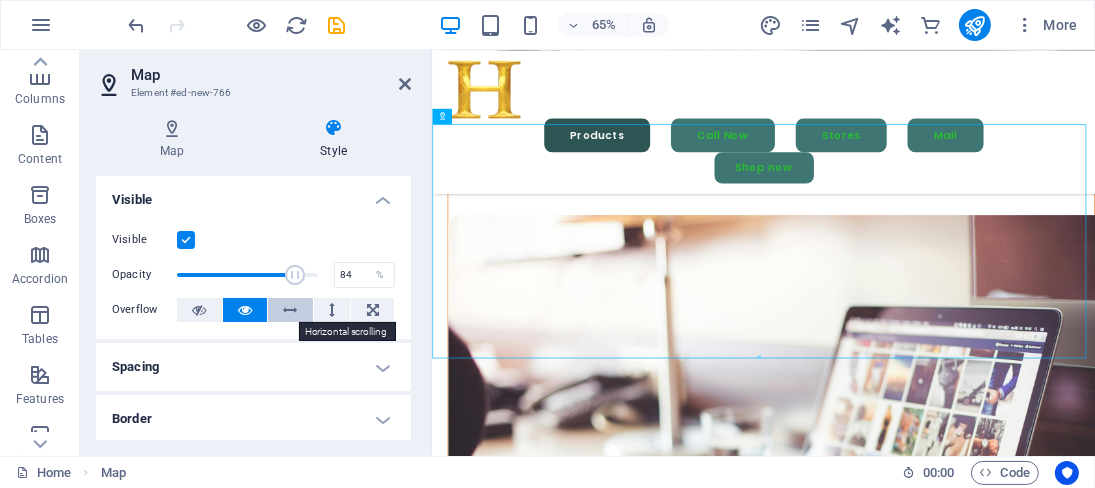 click at bounding box center (290, 310) 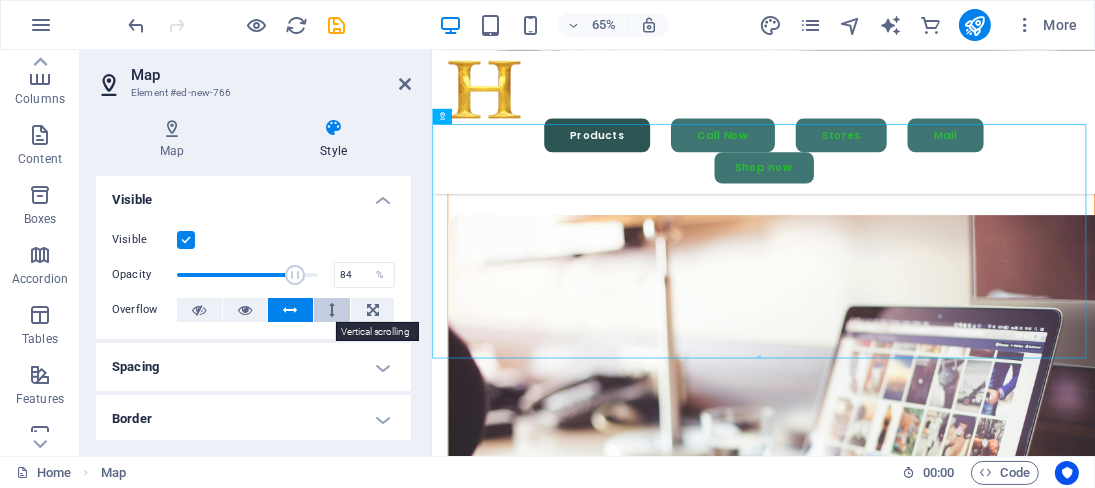 click at bounding box center (332, 310) 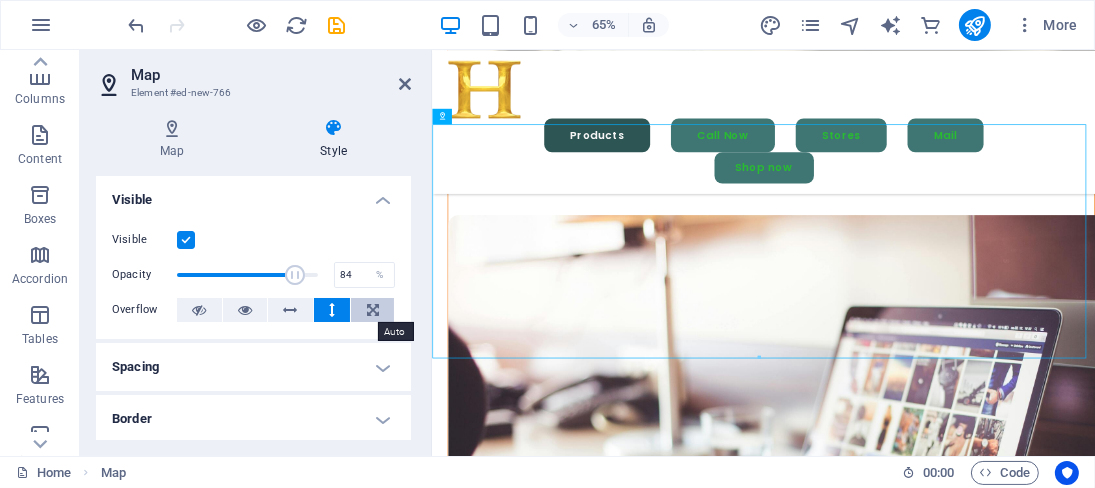 click at bounding box center [373, 310] 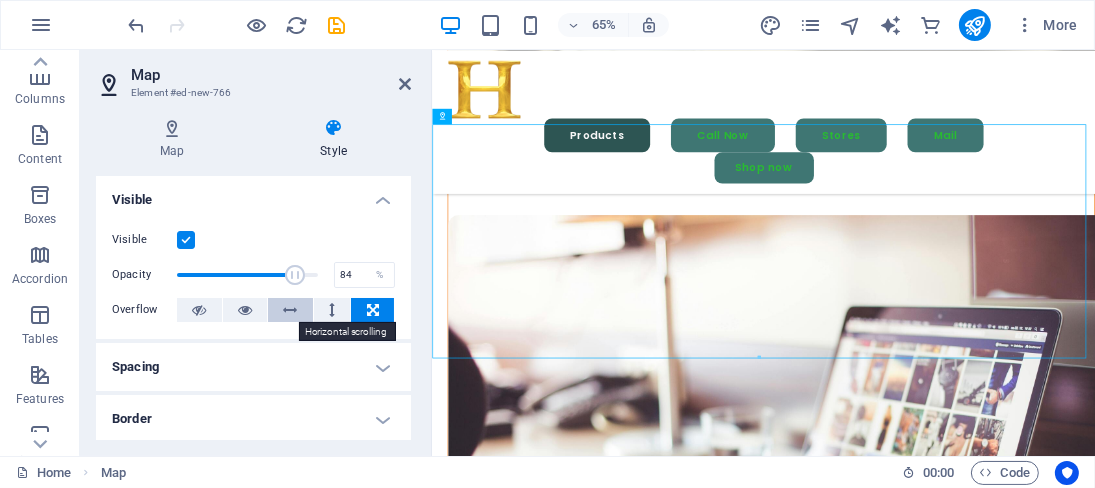 click at bounding box center [291, 310] 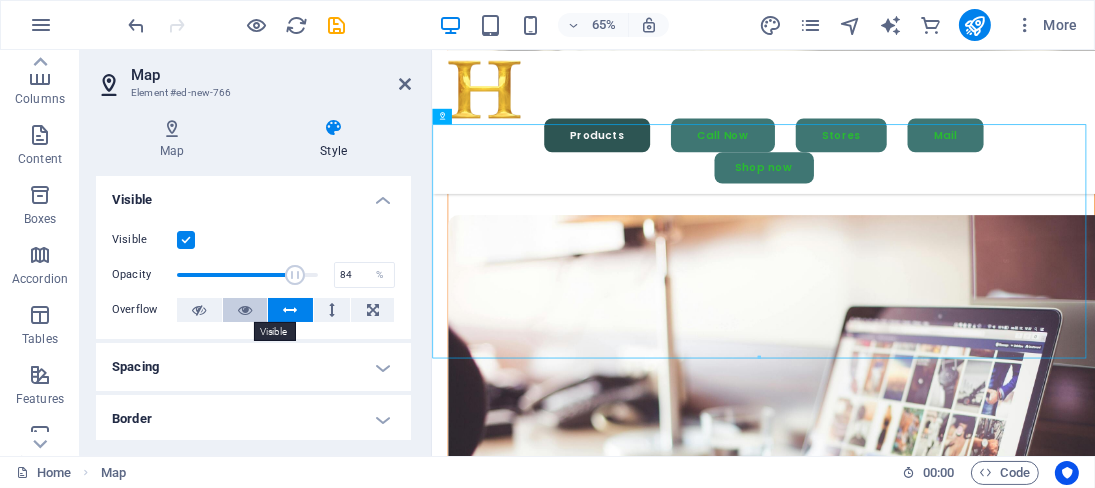 click at bounding box center [245, 310] 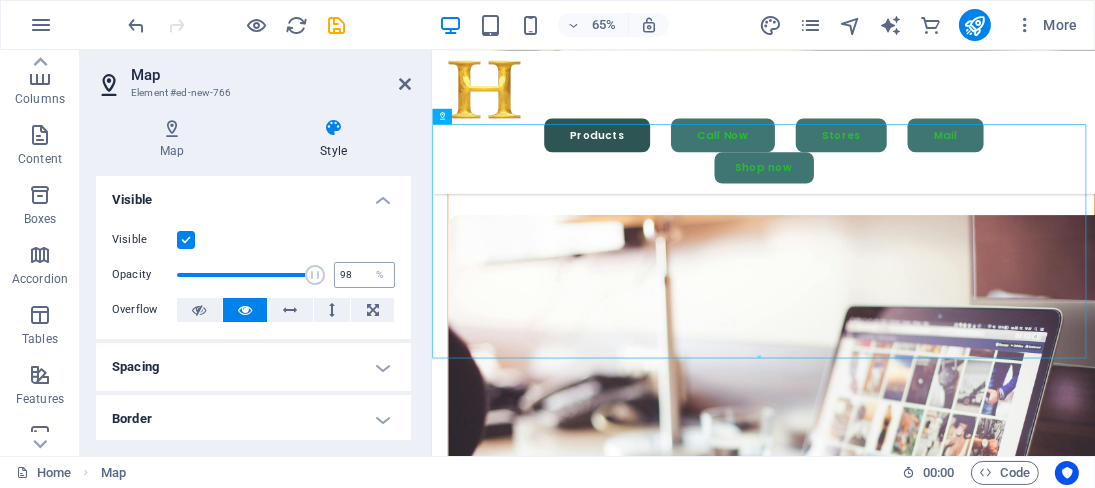 type on "100" 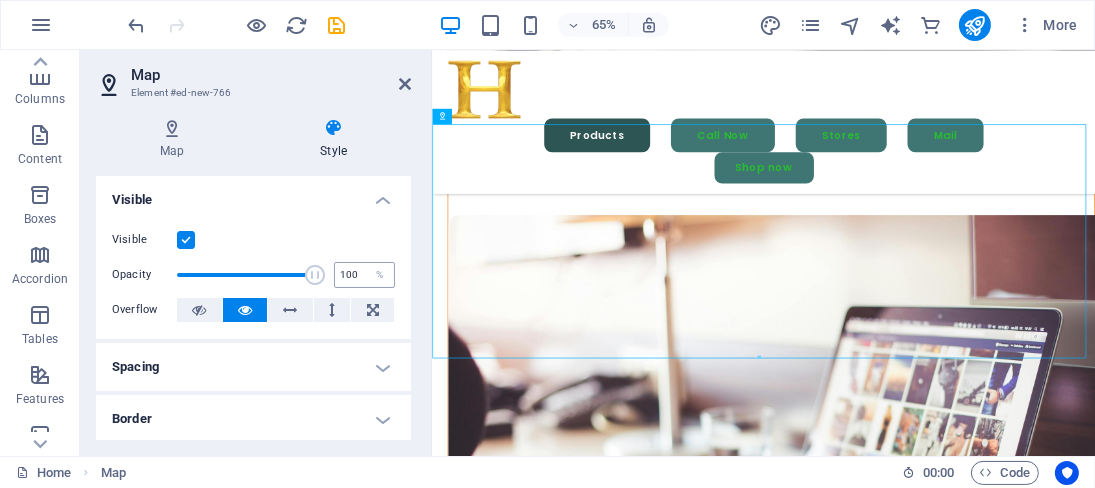 drag, startPoint x: 295, startPoint y: 267, endPoint x: 332, endPoint y: 267, distance: 37 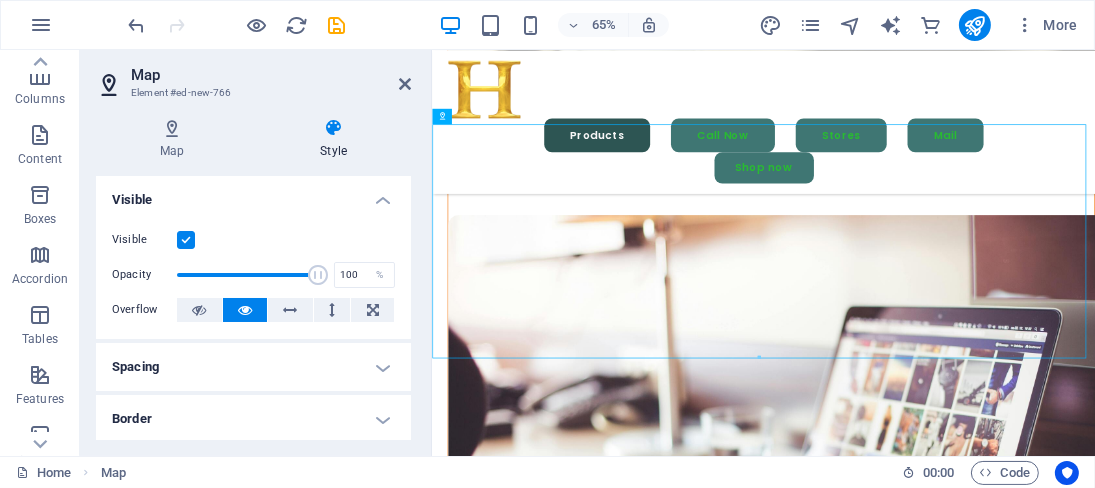 click on "Border" at bounding box center (253, 419) 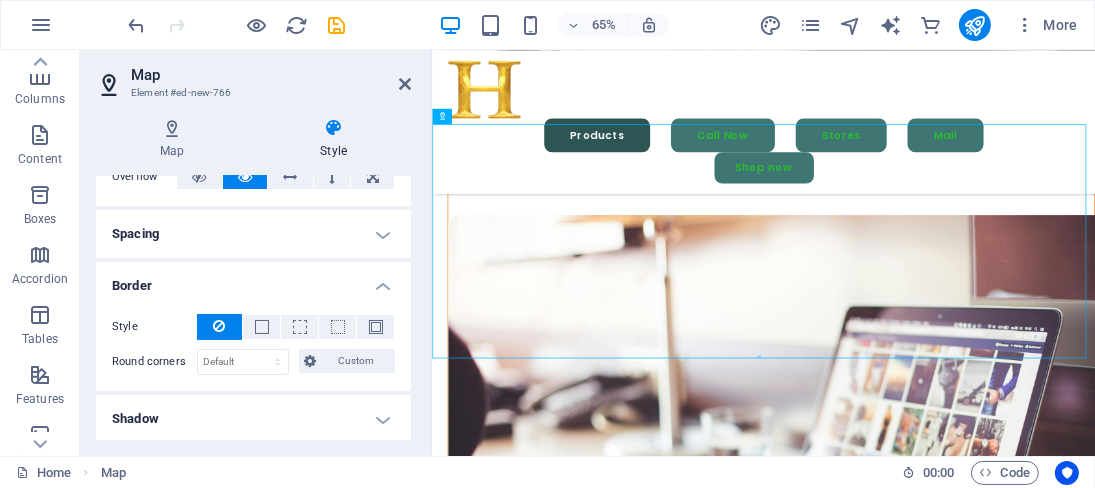 scroll, scrollTop: 136, scrollLeft: 0, axis: vertical 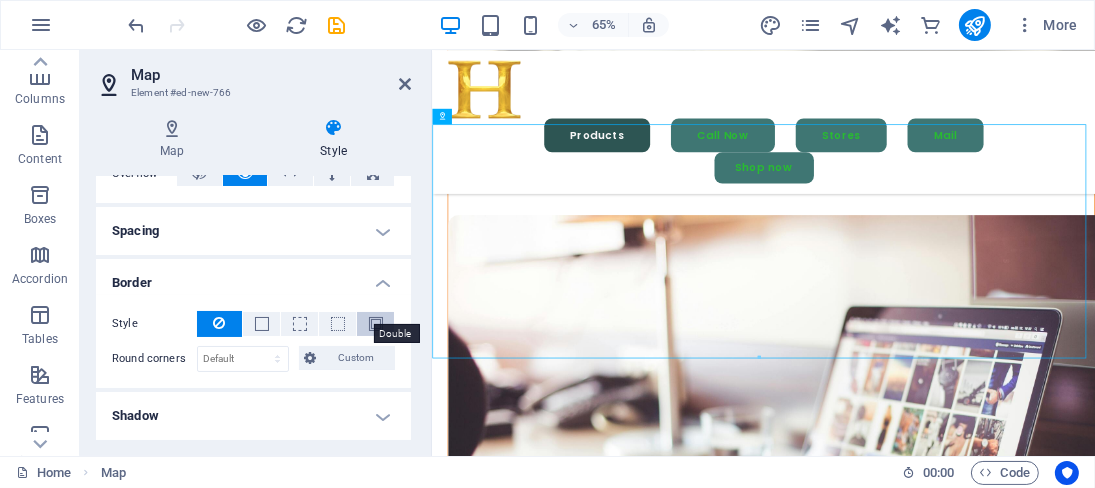 click at bounding box center [376, 324] 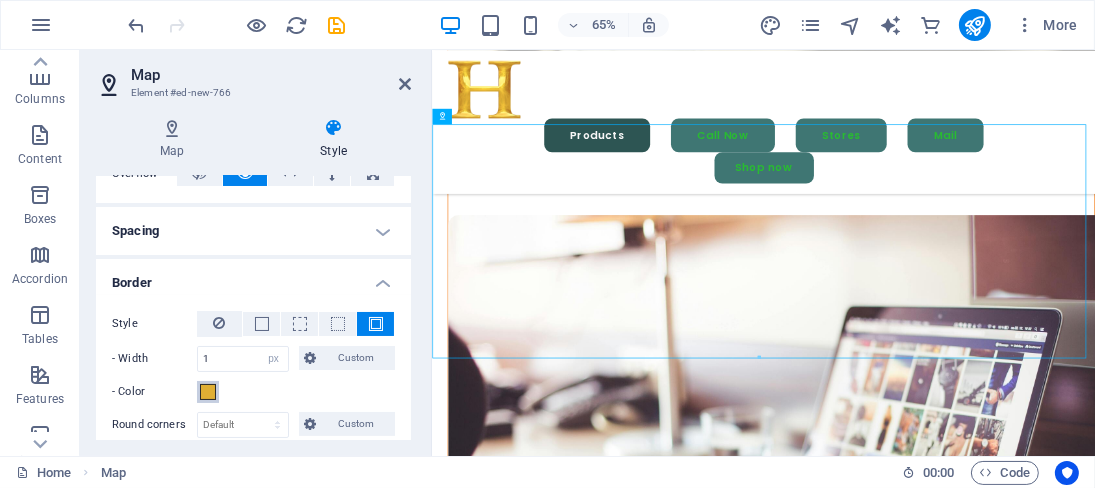 click at bounding box center [208, 392] 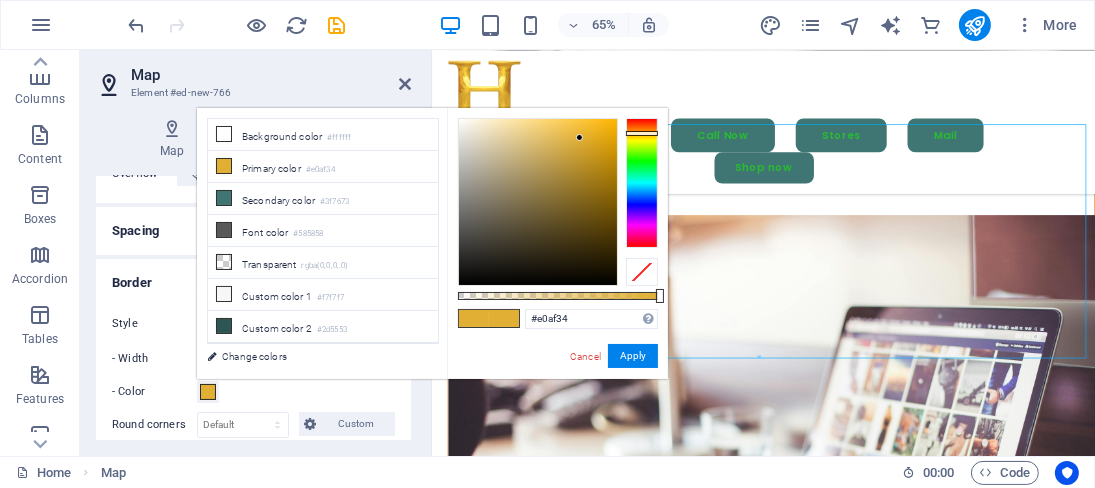 type on "#5ae034" 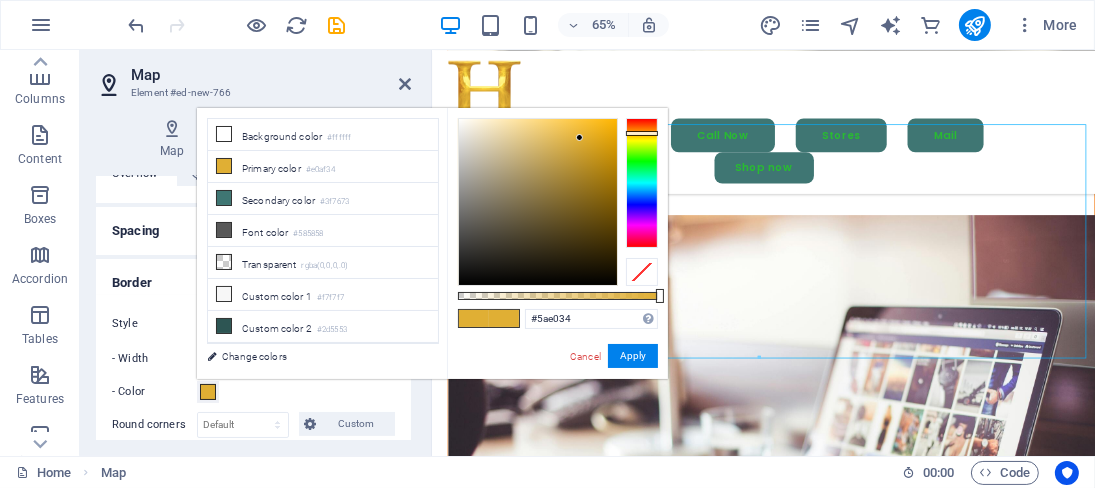 click at bounding box center (642, 183) 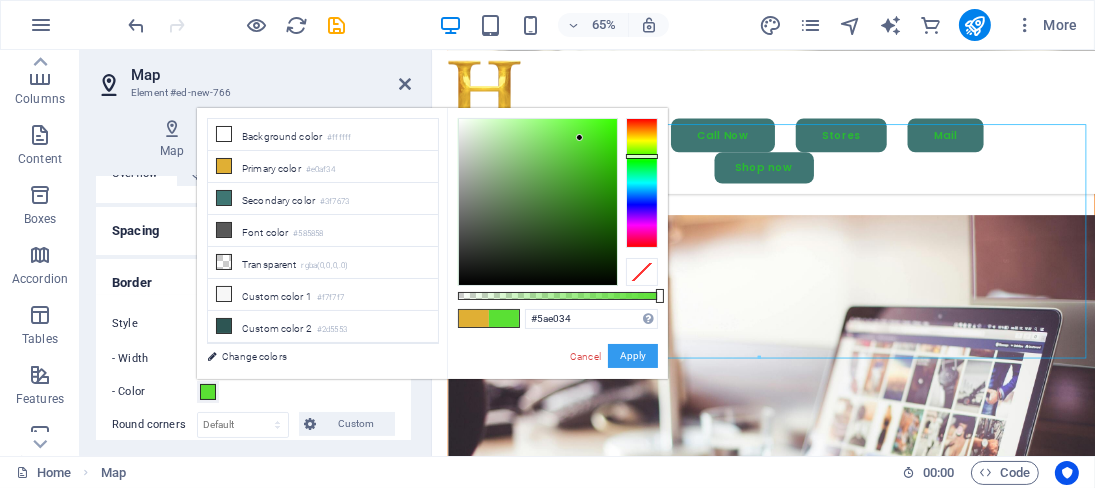 click on "Apply" at bounding box center [633, 356] 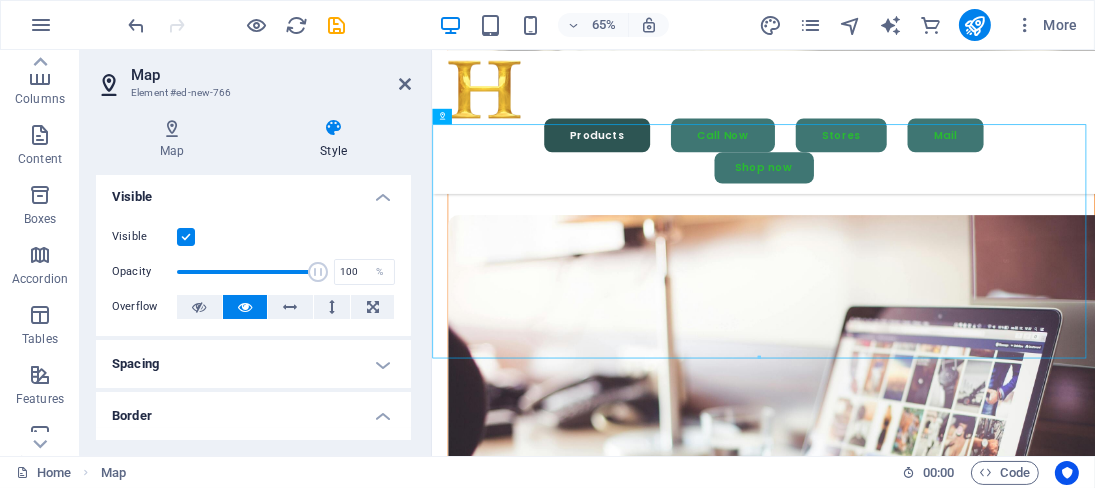 scroll, scrollTop: 0, scrollLeft: 0, axis: both 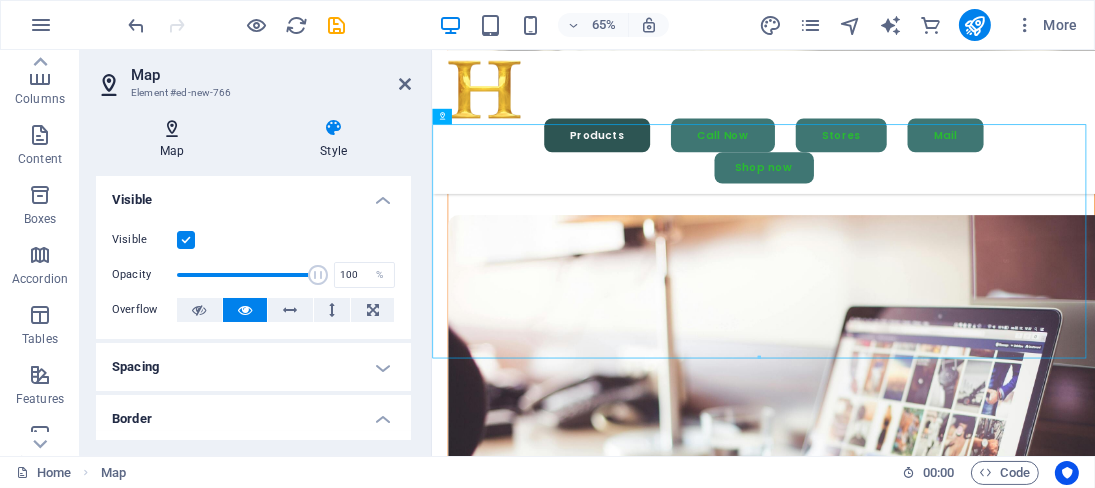 click at bounding box center [172, 128] 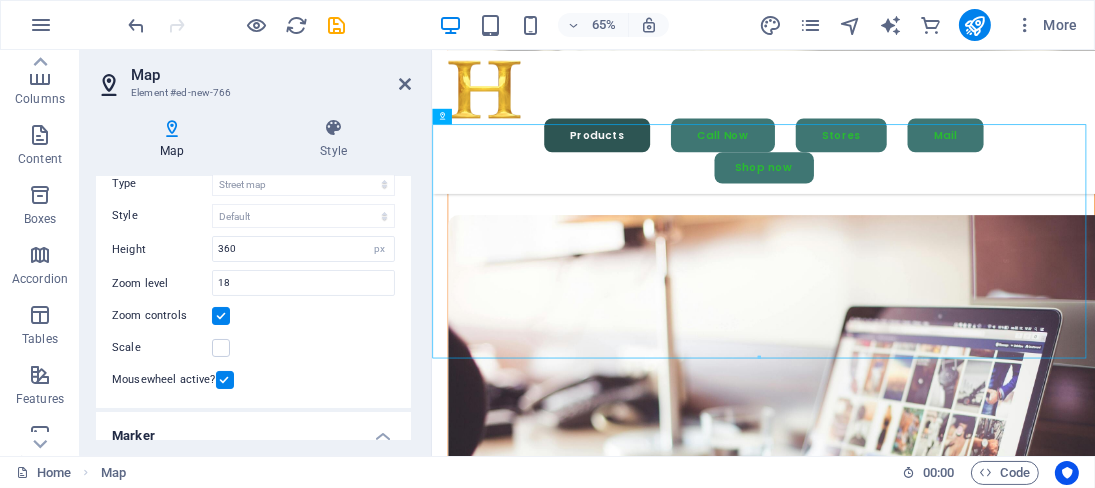 scroll, scrollTop: 0, scrollLeft: 0, axis: both 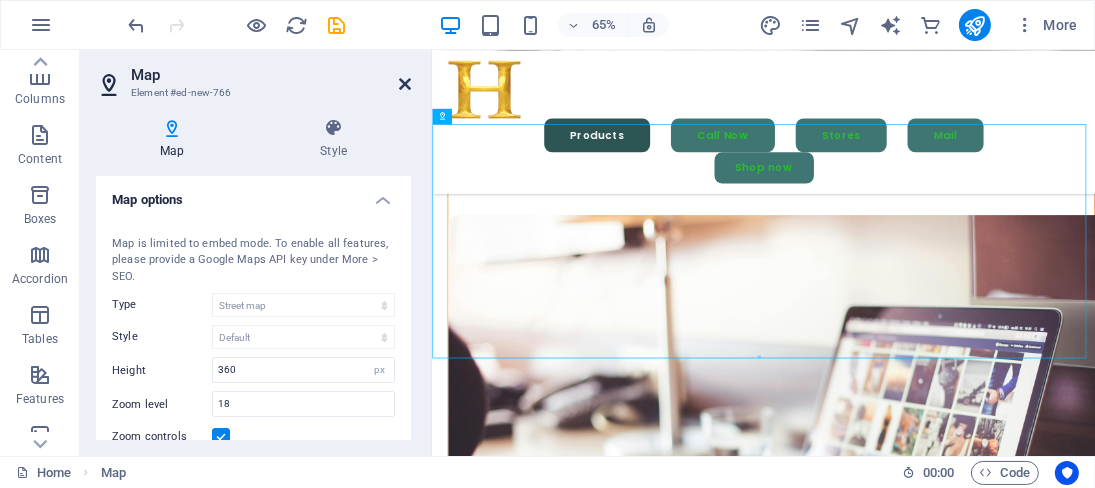 click at bounding box center [405, 84] 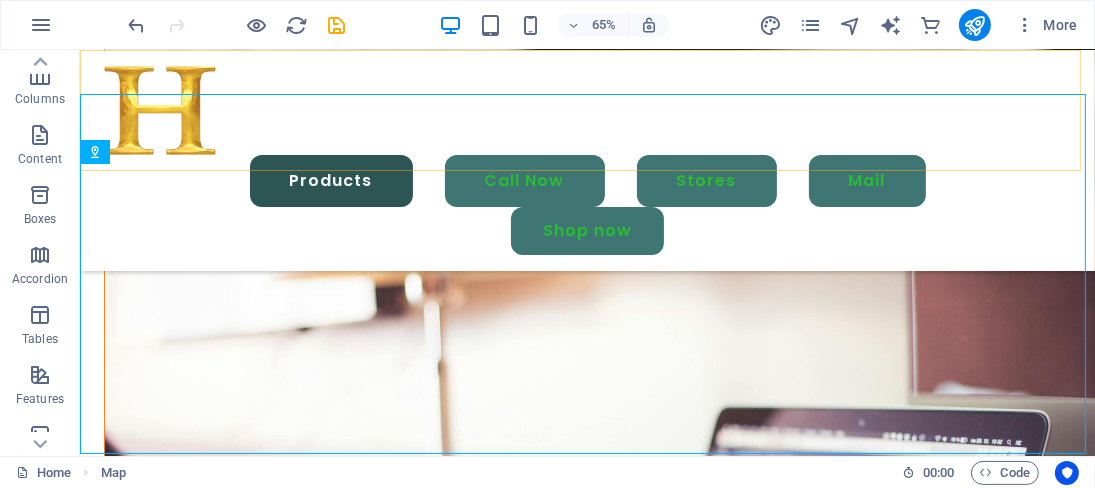 scroll, scrollTop: 6114, scrollLeft: 0, axis: vertical 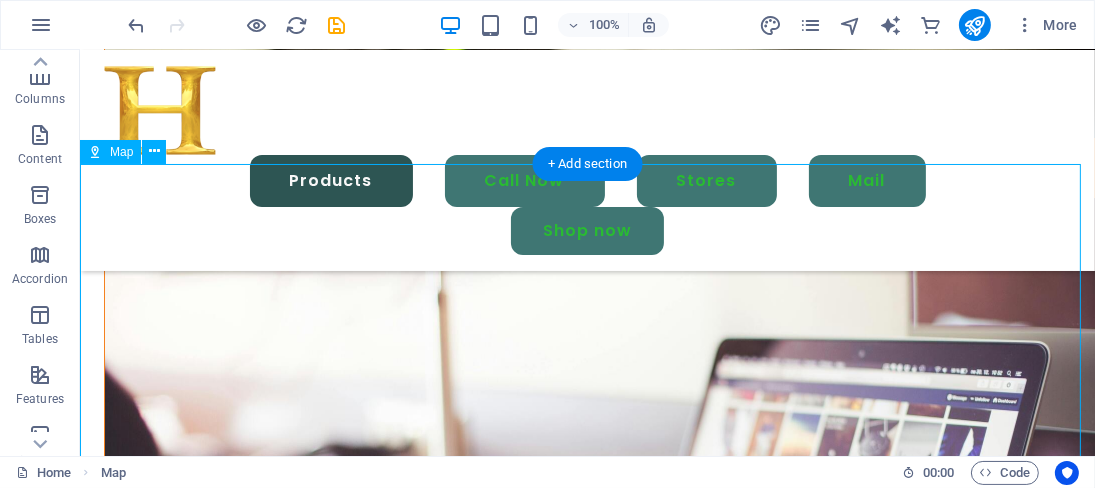 drag, startPoint x: 573, startPoint y: 319, endPoint x: 592, endPoint y: 306, distance: 23.021729 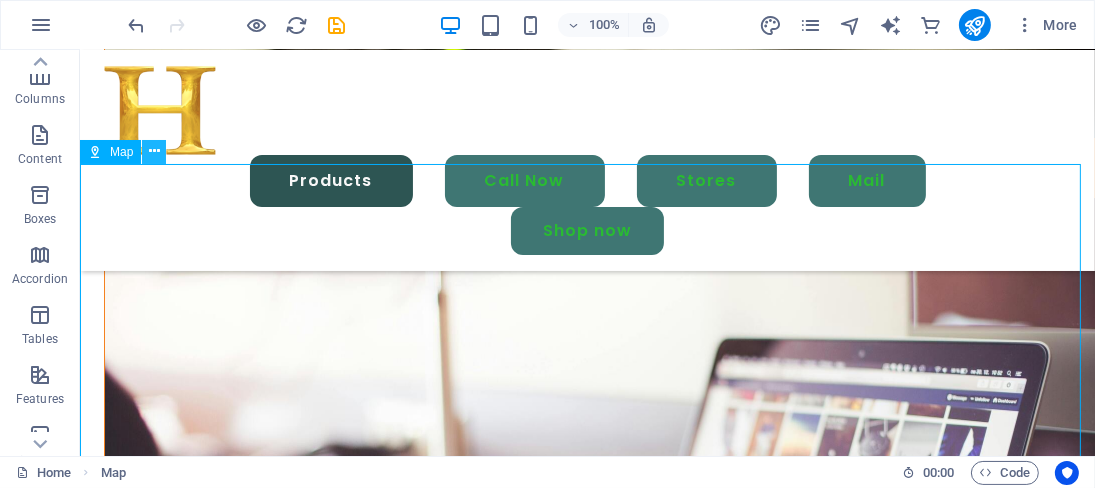 click at bounding box center (154, 152) 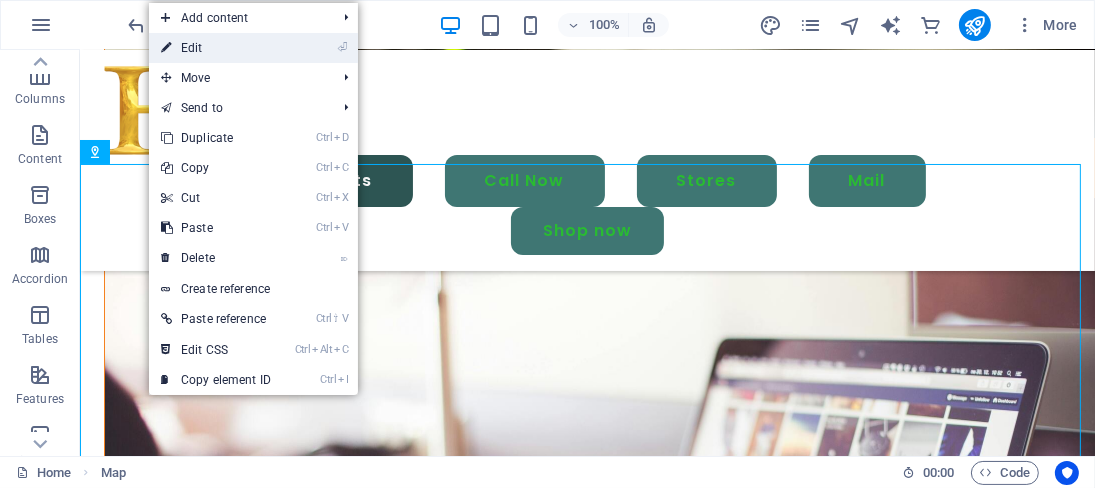 click on "⏎  Edit" at bounding box center [216, 48] 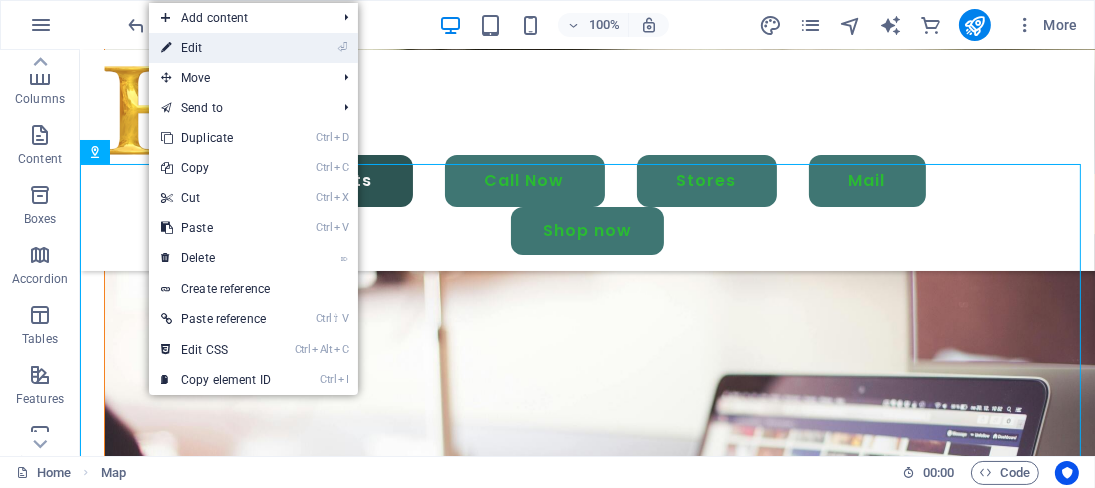 select on "1" 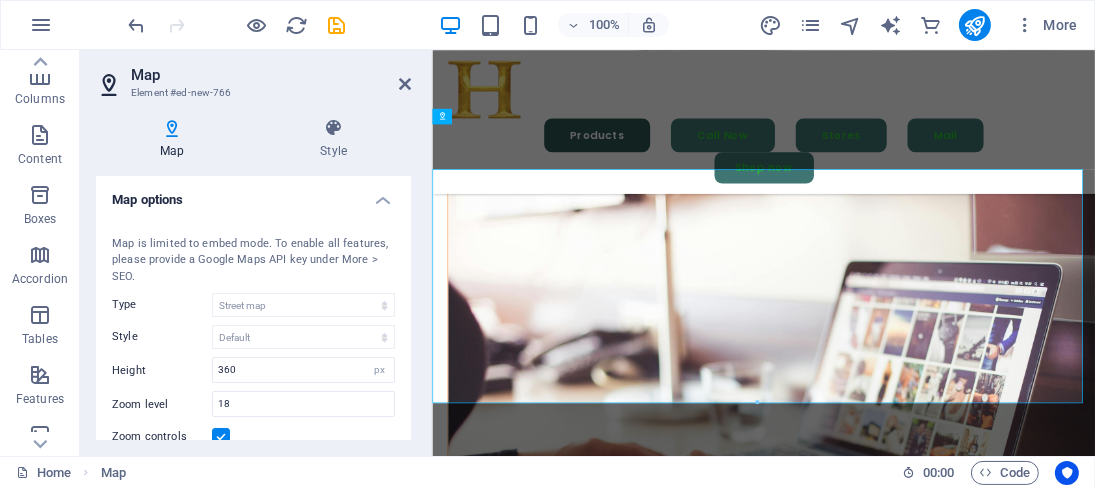 scroll, scrollTop: 6045, scrollLeft: 0, axis: vertical 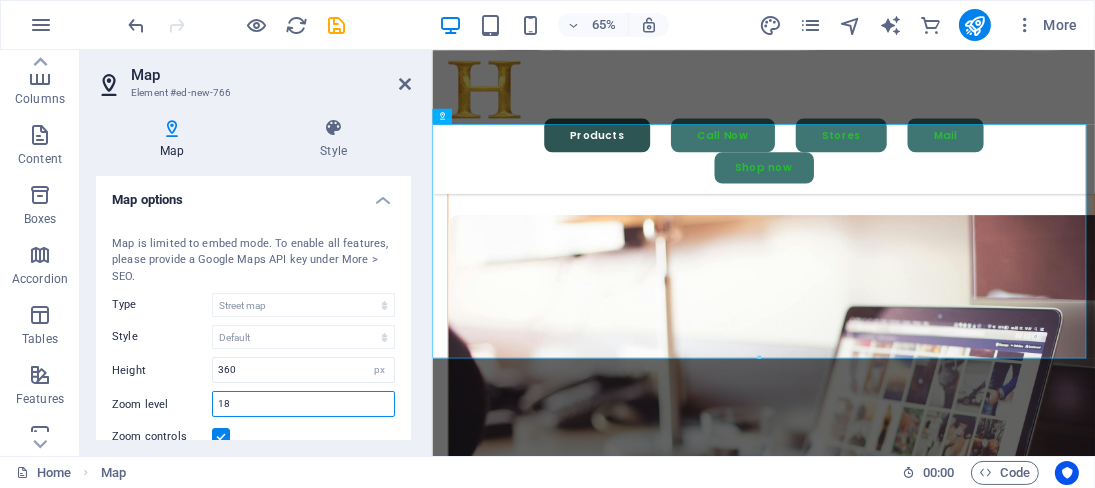 click on "18" at bounding box center (303, 404) 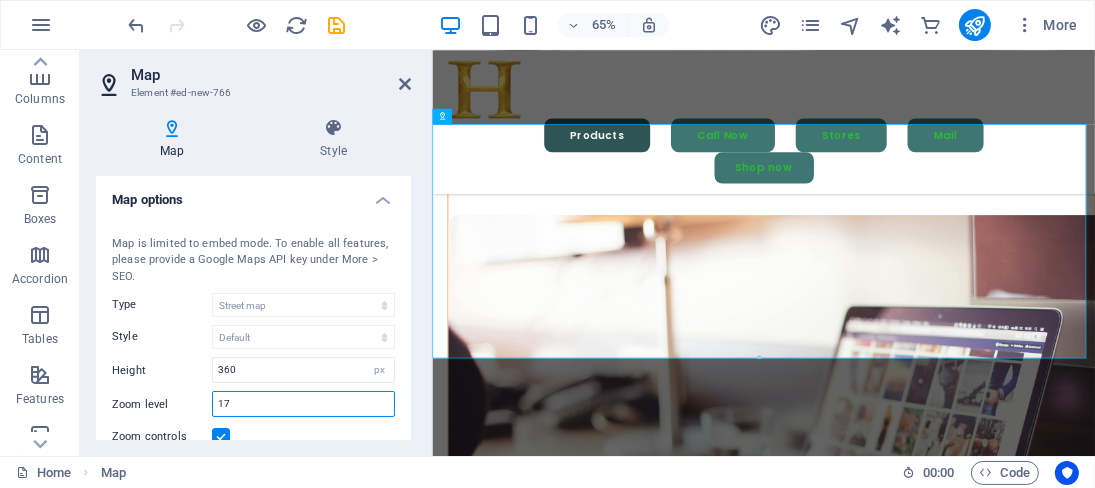 type on "18" 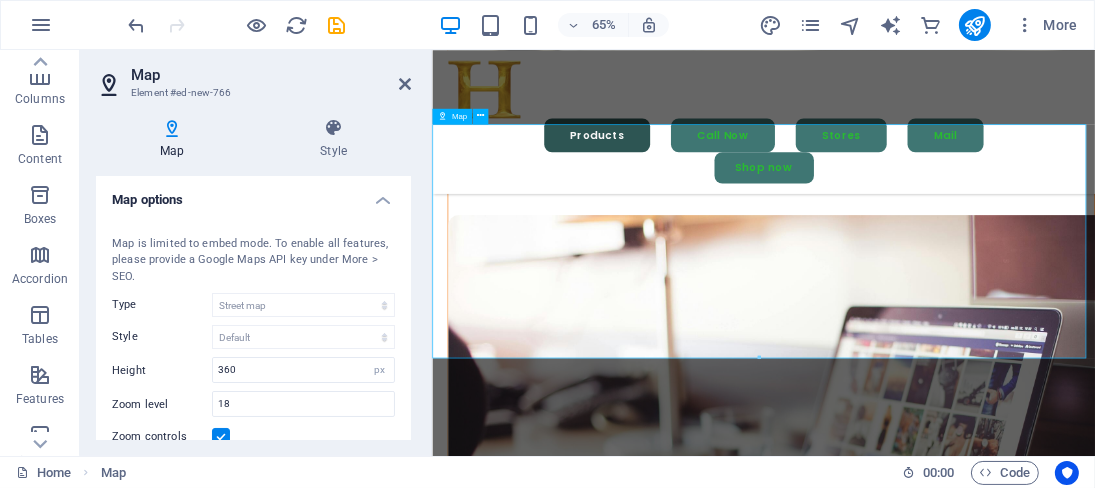 click on "← Move left → Move right ↑ Move up ↓ Move down + Zoom in - Zoom out Home Jump left by 75% End Jump right by 75% Page Up Jump up by 75% Page Down Jump down by 75% Map Terrain Satellite Labels Keyboard shortcuts Map Data Map data ©2025 Map data ©2025 20 m  Click to toggle between metric and imperial units Terms Report a map error" at bounding box center [941, 6372] 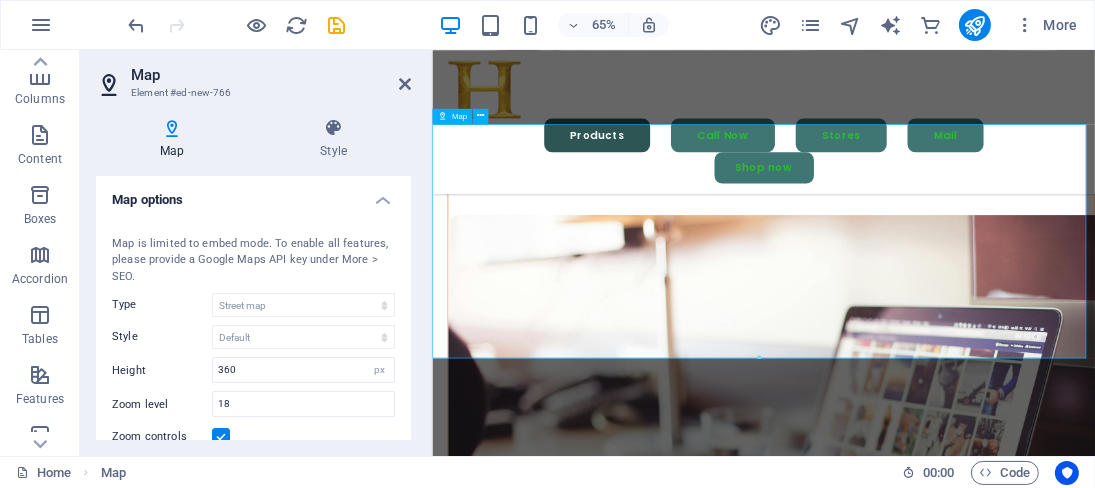 click on "← Move left → Move right ↑ Move up ↓ Move down + Zoom in - Zoom out Home Jump left by 75% End Jump right by 75% Page Up Jump up by 75% Page Down Jump down by 75% Map Terrain Satellite Labels Keyboard shortcuts Map Data Map data ©2025 Map data ©2025 20 m  Click to toggle between metric and imperial units Terms Report a map error" at bounding box center (941, 6372) 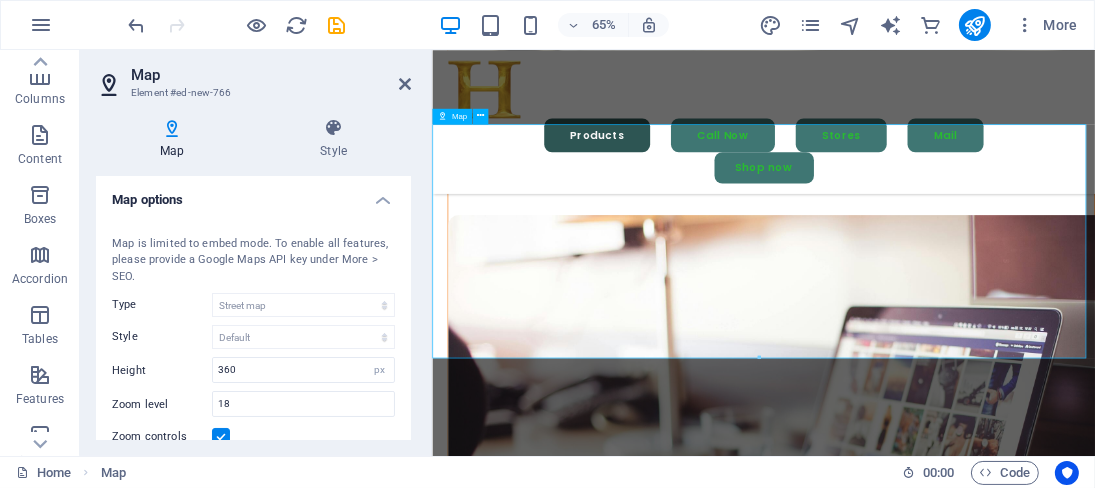 click on "← Move left → Move right ↑ Move up ↓ Move down + Zoom in - Zoom out Home Jump left by 75% End Jump right by 75% Page Up Jump up by 75% Page Down Jump down by 75% Map Terrain Satellite Labels Keyboard shortcuts Map Data Map data ©2025 Map data ©2025 20 m  Click to toggle between metric and imperial units Terms Report a map error" at bounding box center [941, 6372] 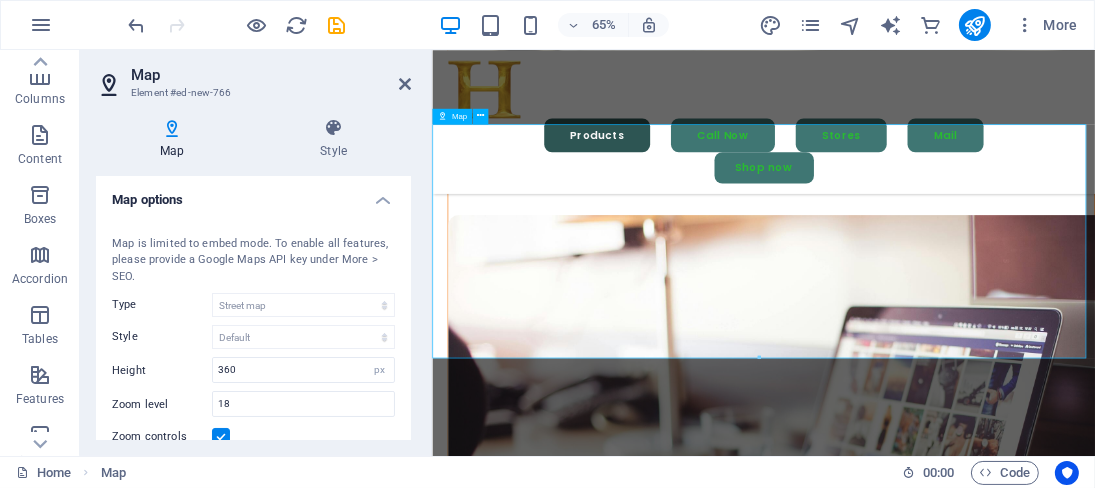 click on "← Move left → Move right ↑ Move up ↓ Move down + Zoom in - Zoom out Home Jump left by 75% End Jump right by 75% Page Up Jump up by 75% Page Down Jump down by 75% Map Terrain Satellite Labels Keyboard shortcuts Map Data Map data ©2025 Map data ©2025 20 m  Click to toggle between metric and imperial units Terms Report a map error" at bounding box center (941, 6372) 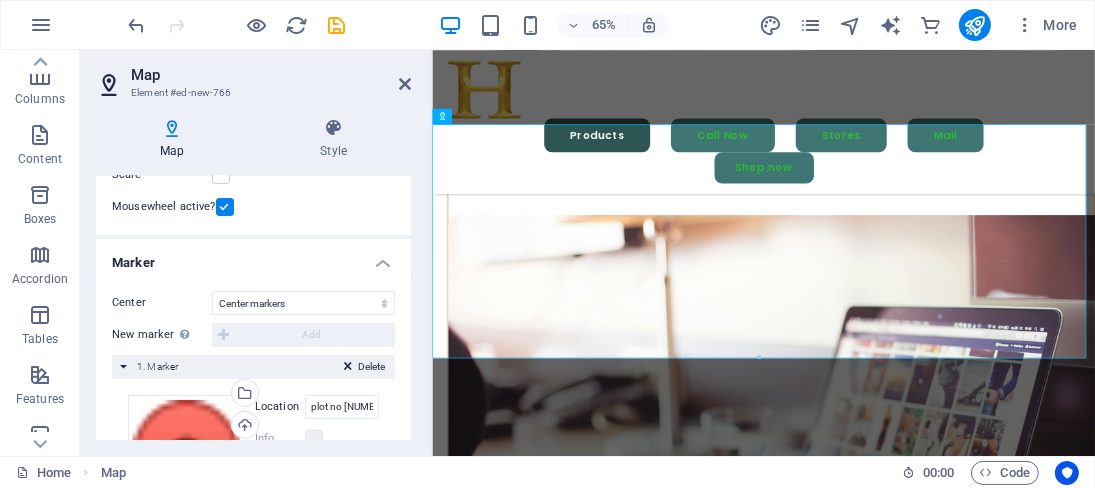 scroll, scrollTop: 373, scrollLeft: 0, axis: vertical 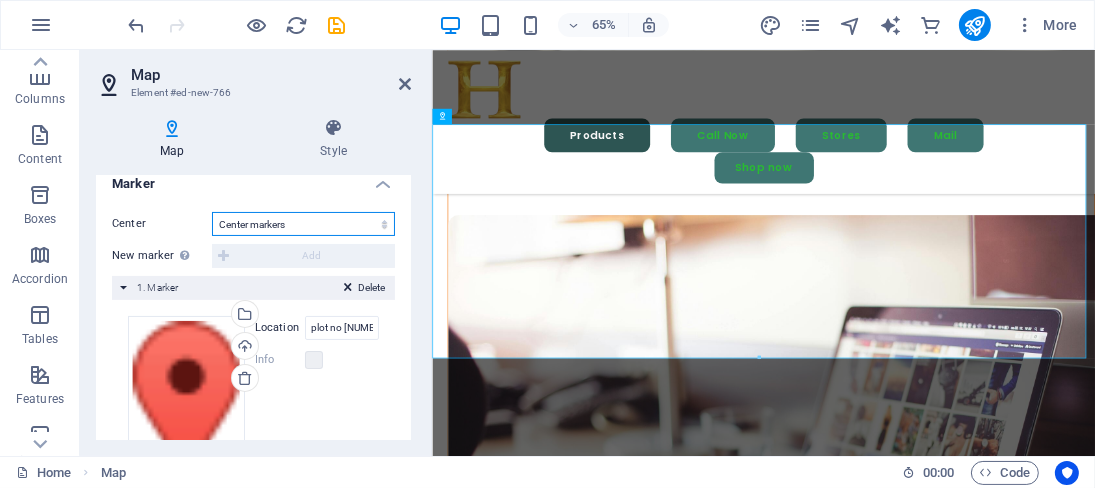 click on "Don't center Center markers Center and zoom markers" at bounding box center [303, 224] 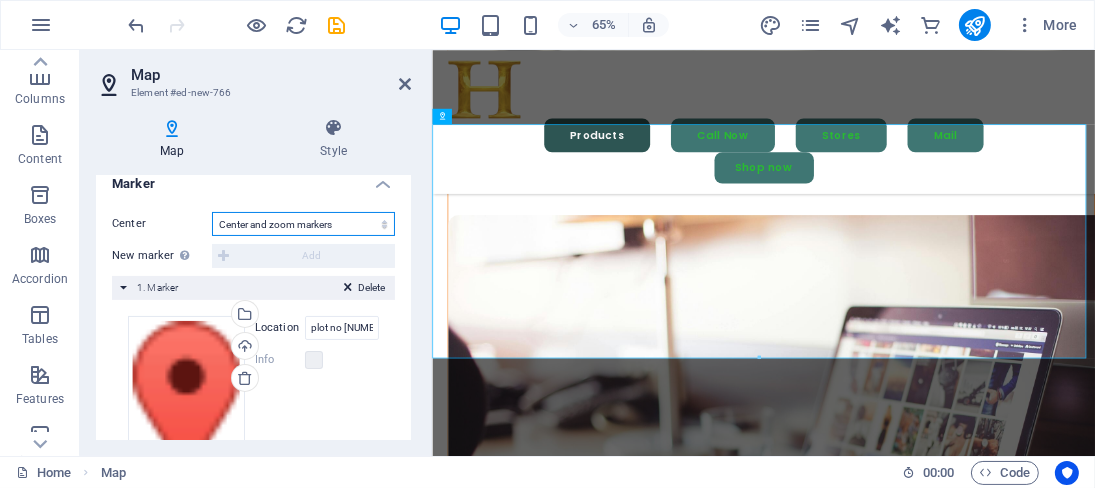 click on "Don't center Center markers Center and zoom markers" at bounding box center [303, 224] 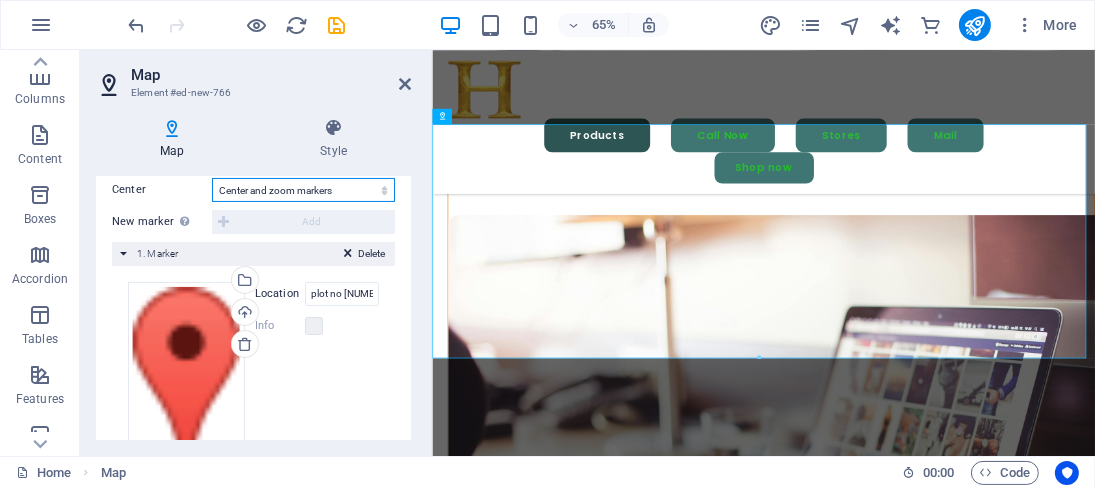 scroll, scrollTop: 340, scrollLeft: 0, axis: vertical 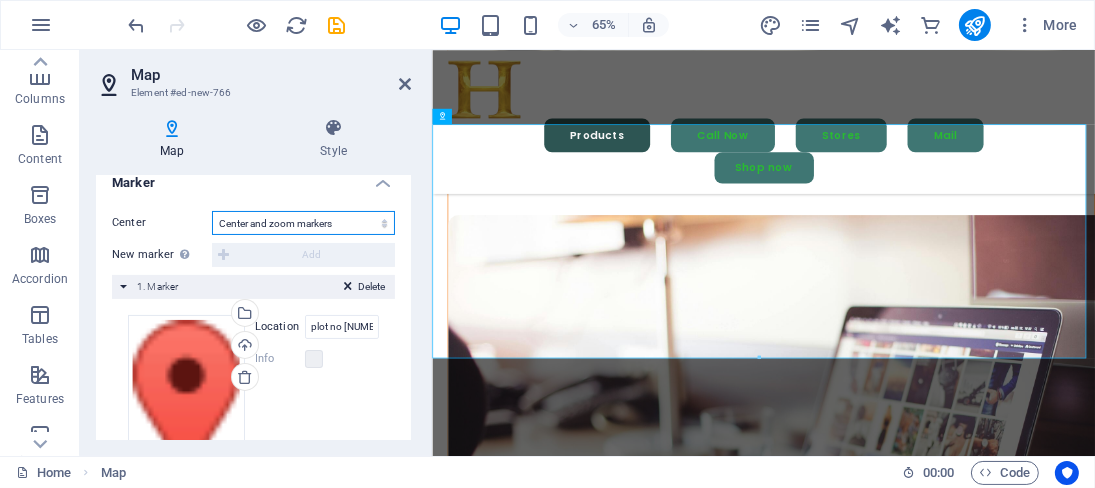 click on "Don't center Center markers Center and zoom markers" at bounding box center (303, 223) 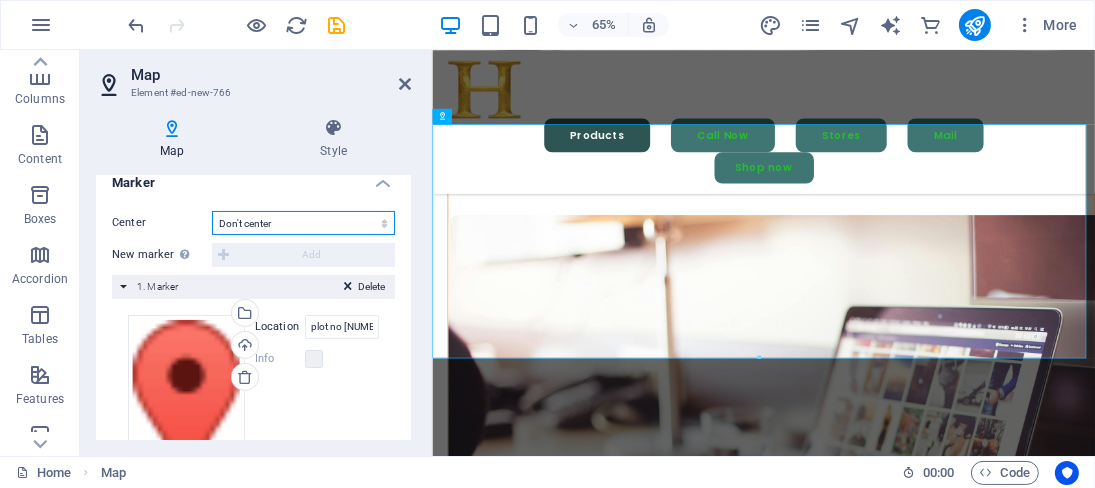 click on "Don't center Center markers Center and zoom markers" at bounding box center (303, 223) 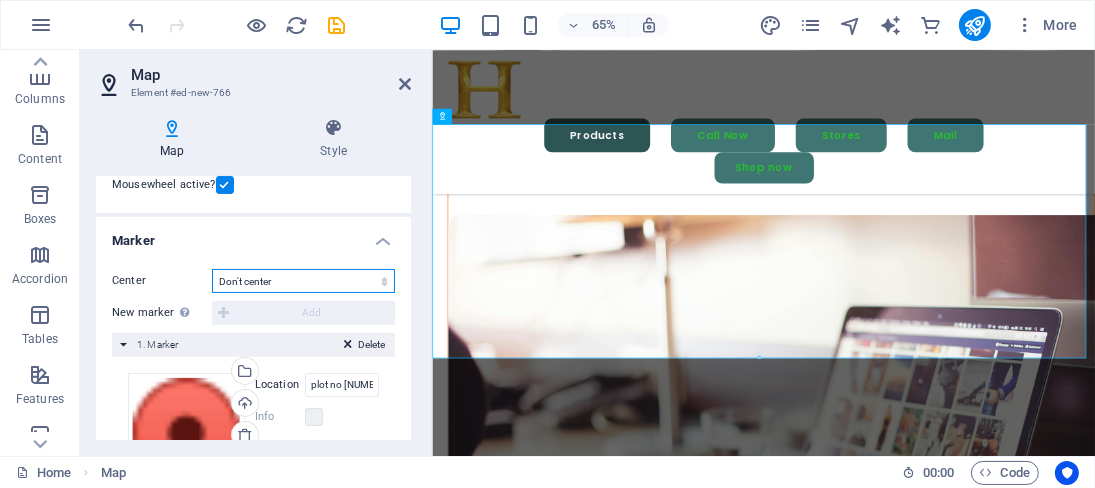scroll, scrollTop: 397, scrollLeft: 0, axis: vertical 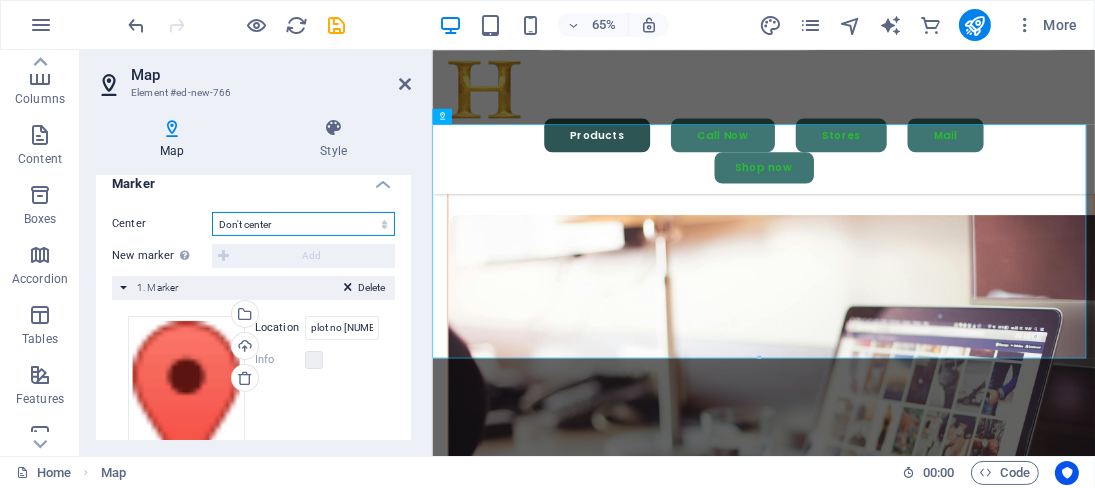 click on "Don't center Center markers Center and zoom markers" at bounding box center [303, 224] 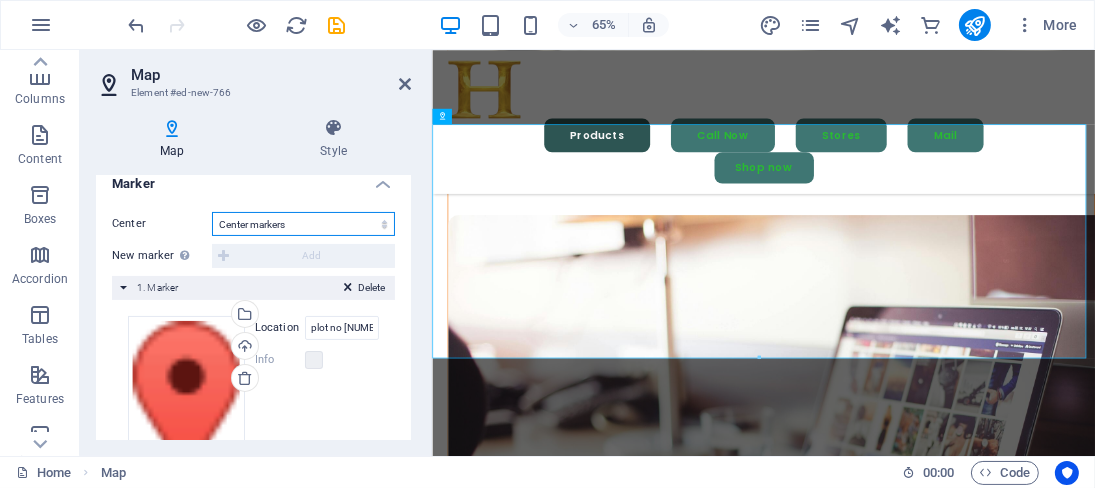click on "Don't center Center markers Center and zoom markers" at bounding box center [303, 224] 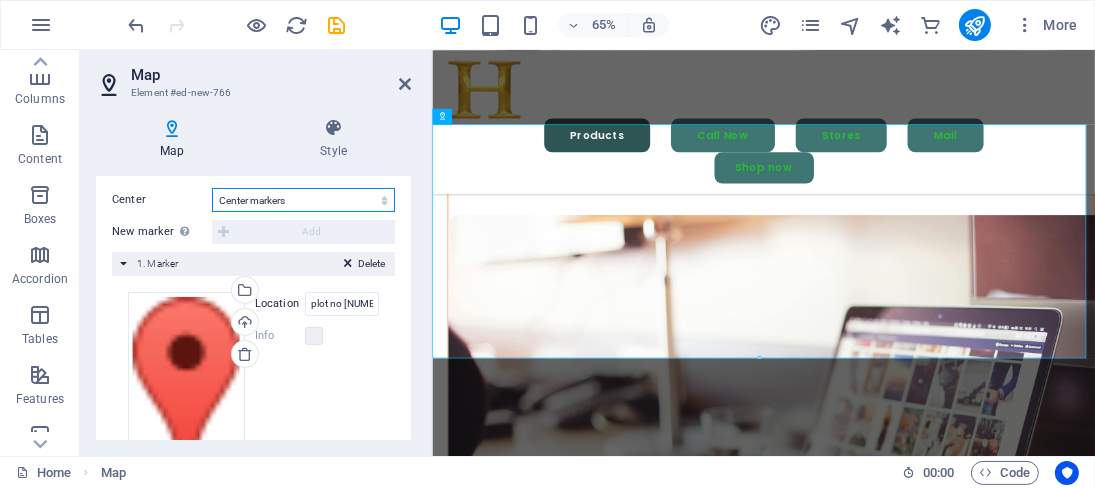 scroll, scrollTop: 373, scrollLeft: 0, axis: vertical 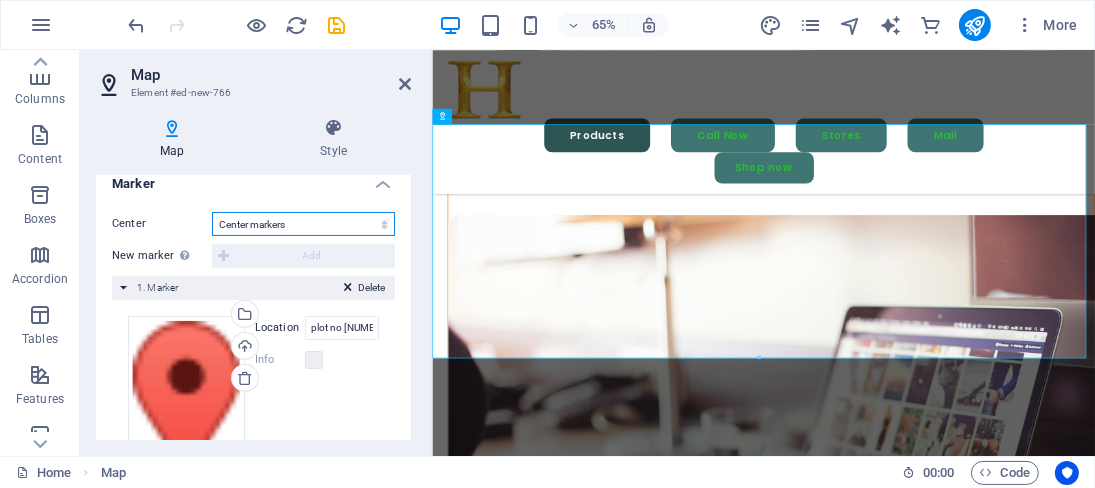 click on "Don't center Center markers Center and zoom markers" at bounding box center (303, 224) 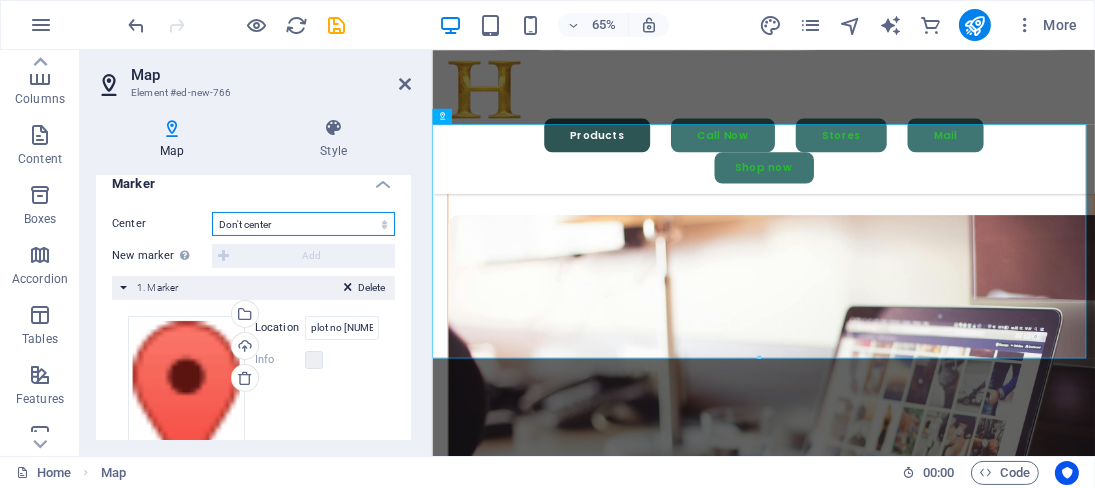 click on "Don't center Center markers Center and zoom markers" at bounding box center (303, 224) 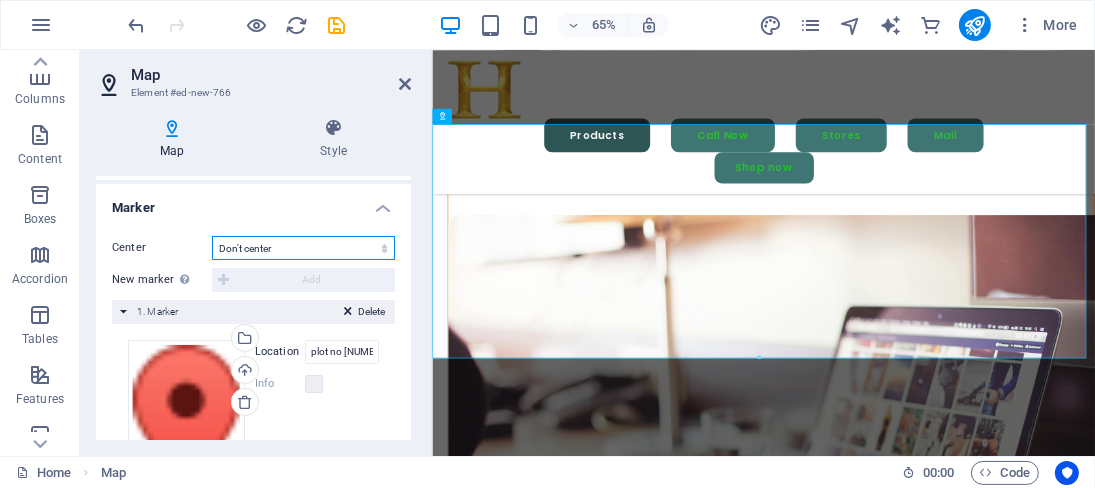 scroll, scrollTop: 397, scrollLeft: 0, axis: vertical 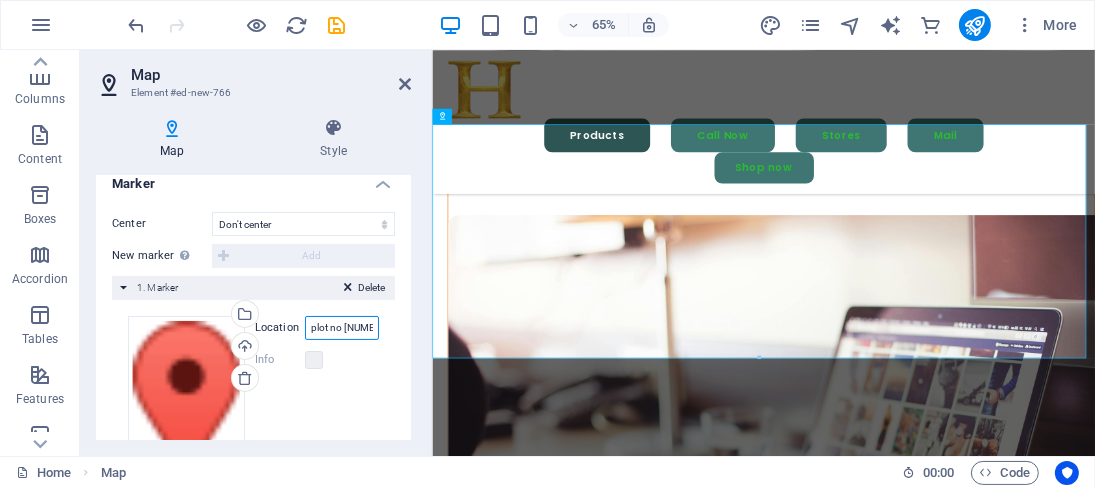 click on "plot no [NUMBER], GF, Sector [NUMBER], [LOCATION] [POSTAL_CODE], [COUNTRY]" at bounding box center (342, 328) 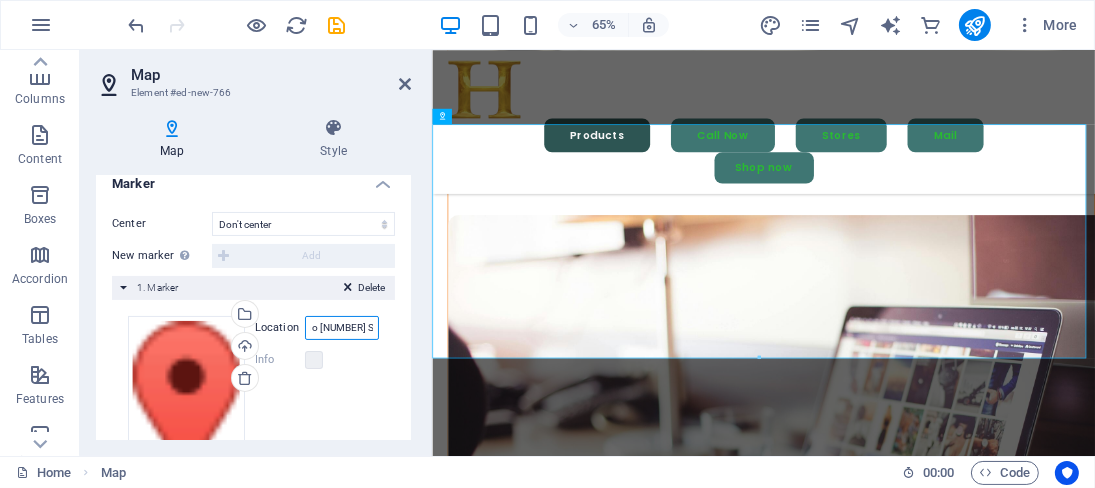 scroll, scrollTop: 0, scrollLeft: 16, axis: horizontal 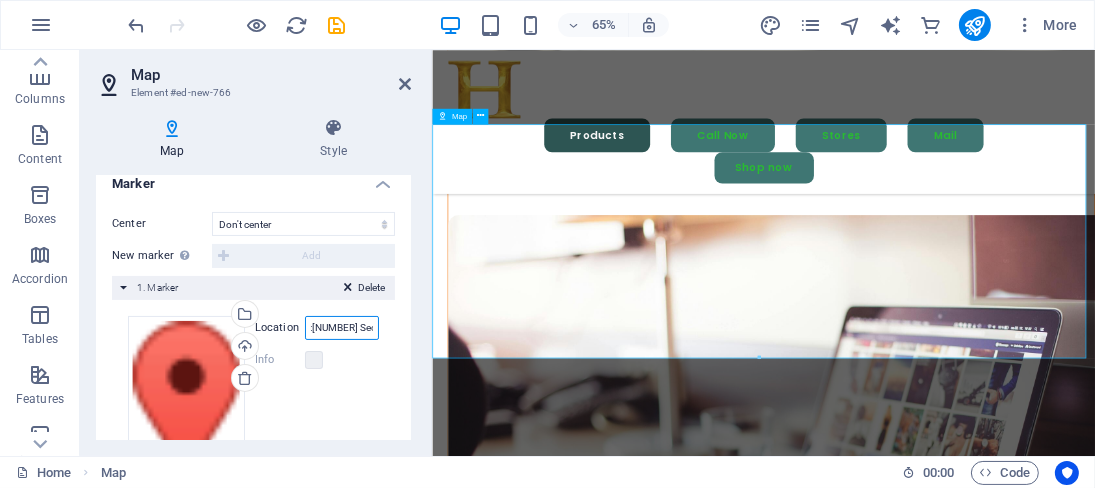 type on "plot[NUMBER] Sector [NUMBER], [LOCATION] [POSTAL_CODE], [COUNTRY]" 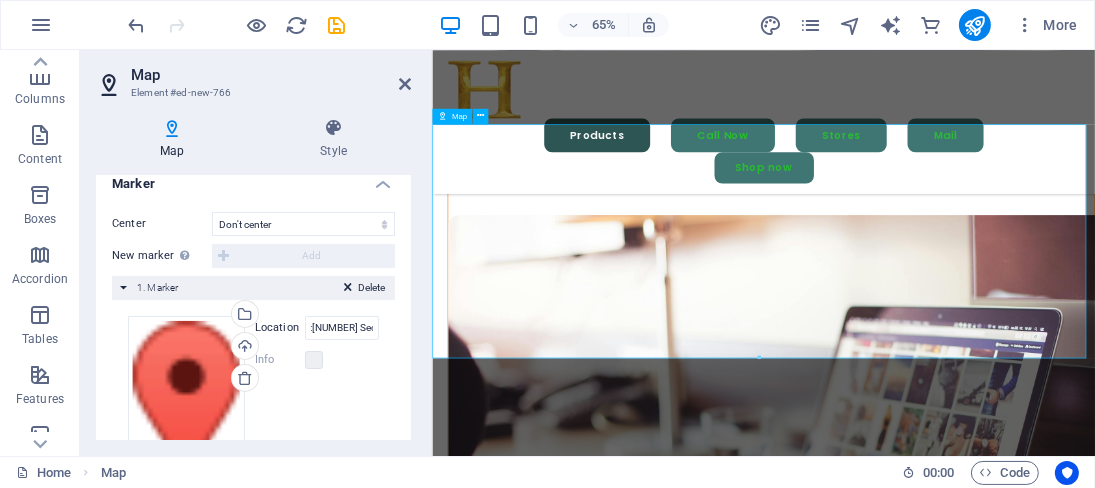 scroll, scrollTop: 0, scrollLeft: 0, axis: both 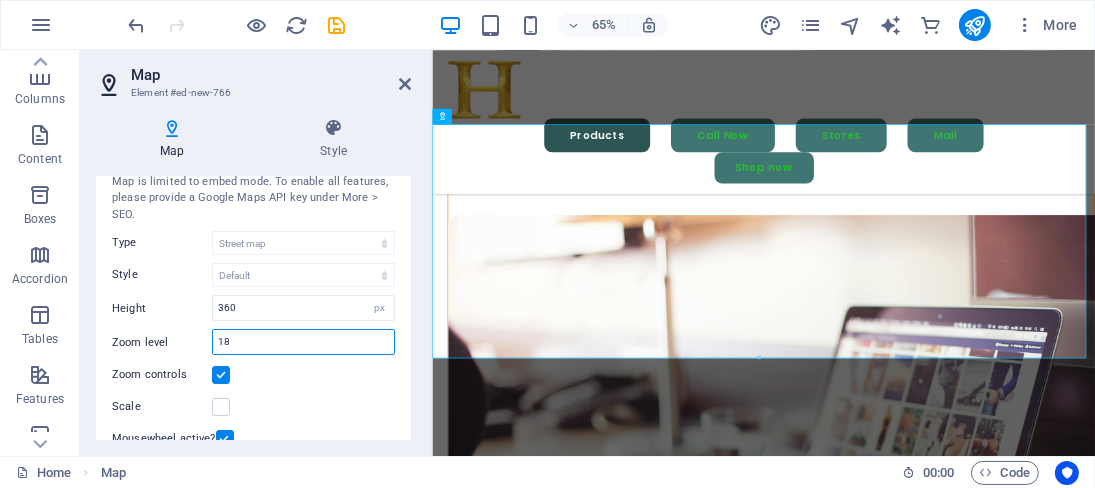 click on "18" at bounding box center [303, 342] 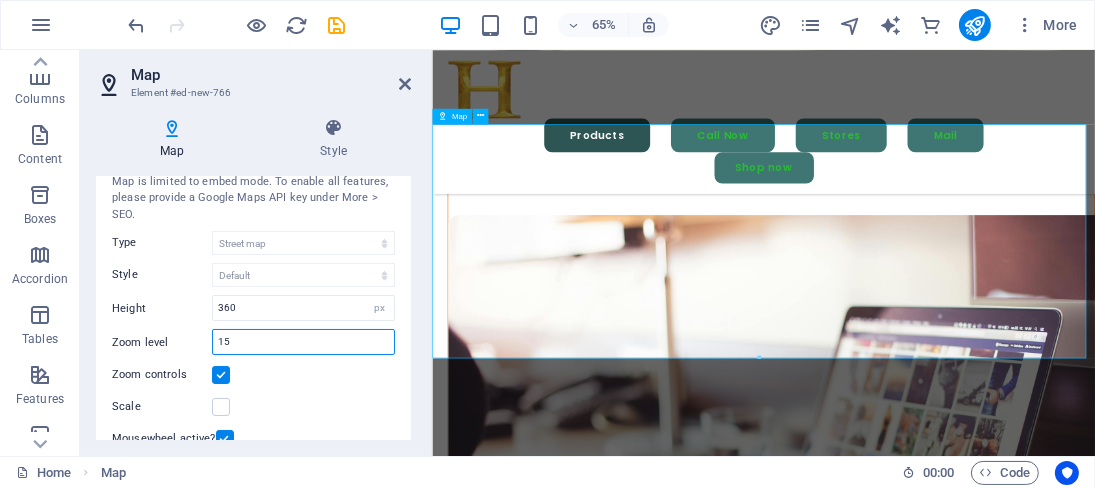 type on "15" 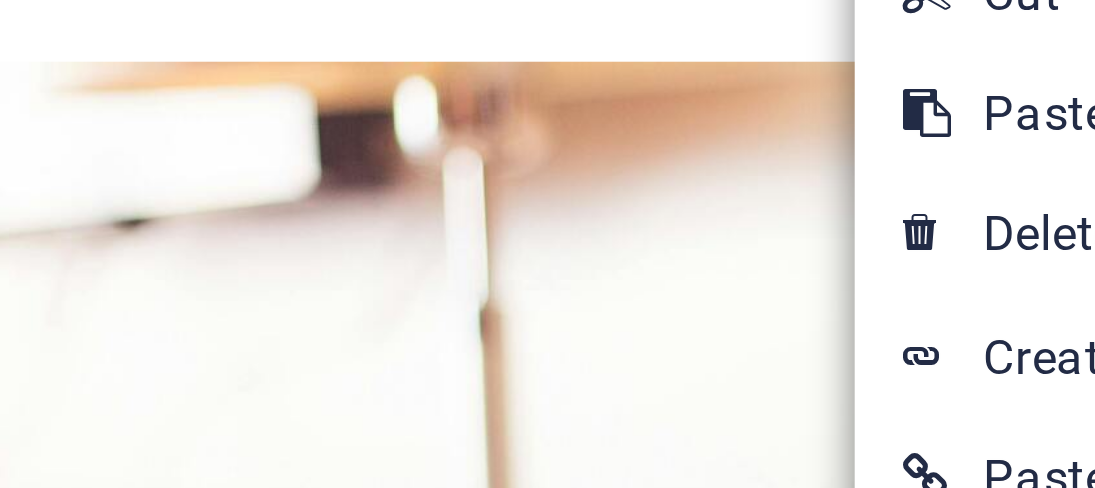 click on "← Move left → Move right ↑ Move up ↓ Move down + Zoom in - Zoom out Home Jump left by 75% End Jump right by 75% Page Up Jump up by 75% Page Down Jump down by 75% Map Terrain Satellite Labels Keyboard shortcuts Map Data Map data ©2025 Map data ©2025 200 m  Click to toggle between metric and imperial units Terms Report a map error" at bounding box center [57, 5725] 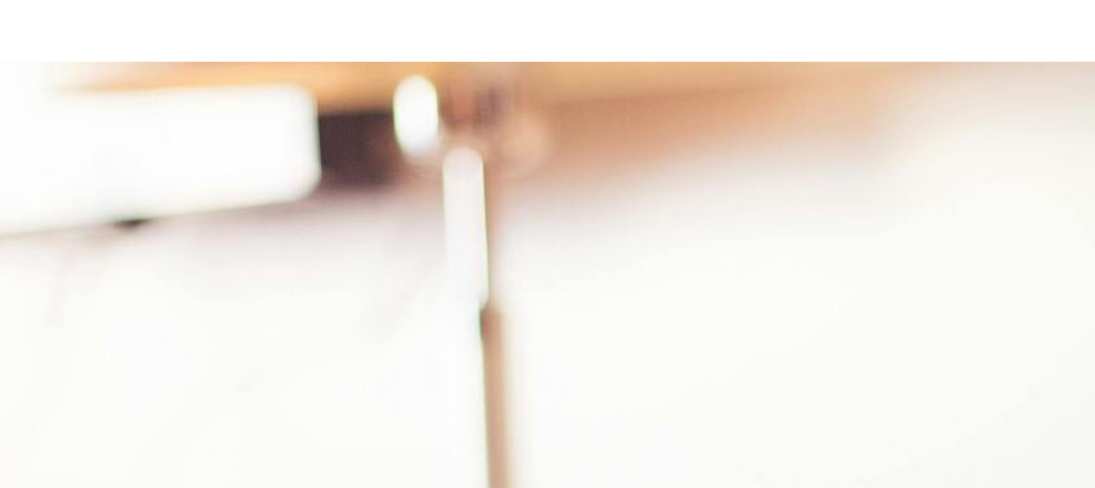 click on "← Move left → Move right ↑ Move up ↓ Move down + Zoom in - Zoom out Home Jump left by 75% End Jump right by 75% Page Up Jump up by 75% Page Down Jump down by 75% Map Terrain Satellite Labels Keyboard shortcuts Map Data Map data ©2025 Map data ©2025 200 m  Click to toggle between metric and imperial units Terms Report a map error" at bounding box center (57, 5725) 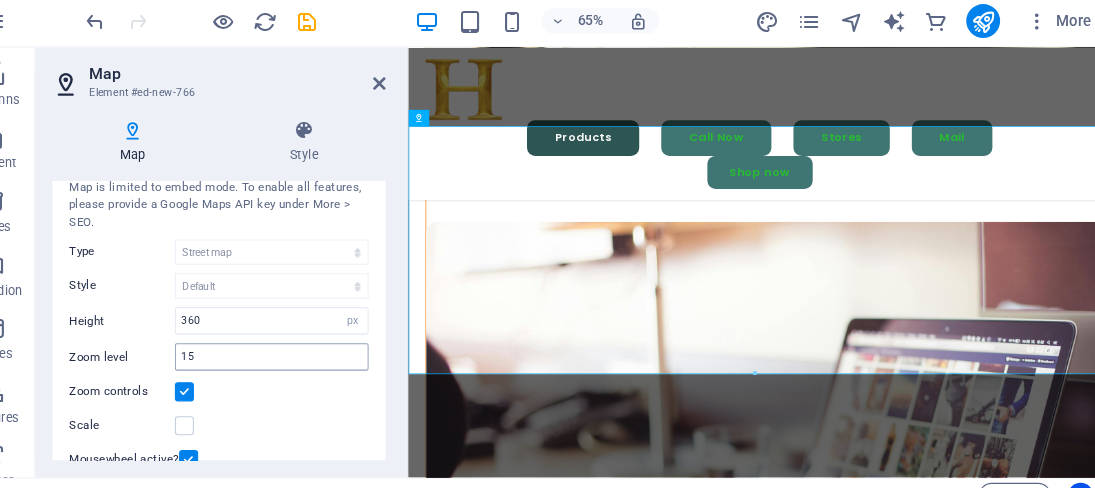scroll, scrollTop: 214, scrollLeft: 0, axis: vertical 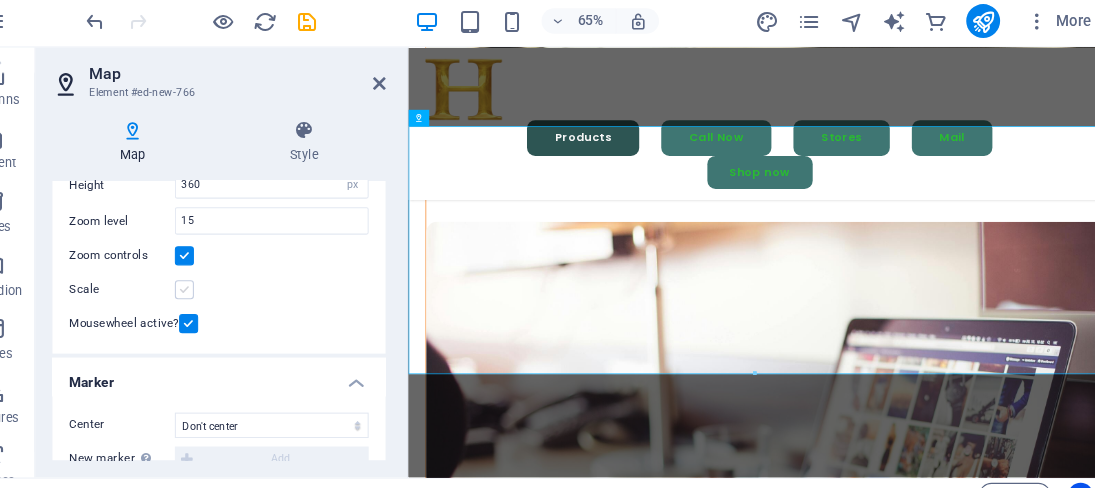 click at bounding box center [221, 279] 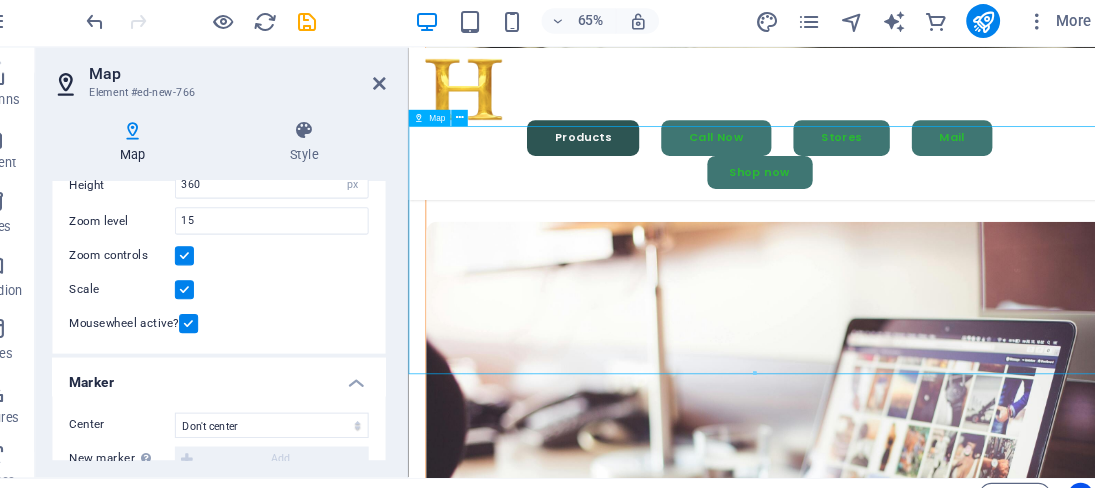 drag, startPoint x: 903, startPoint y: 310, endPoint x: 853, endPoint y: 343, distance: 59.908264 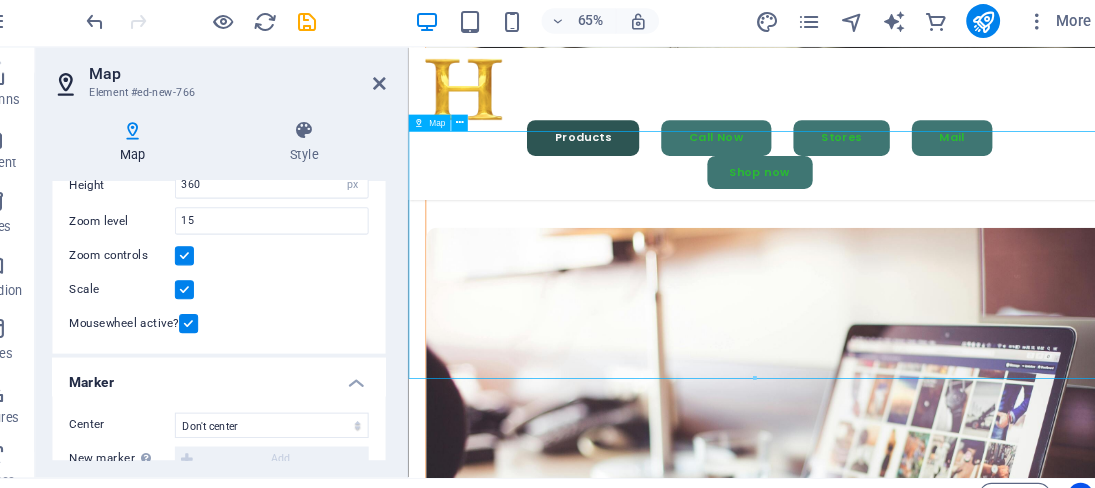 scroll, scrollTop: 6036, scrollLeft: 0, axis: vertical 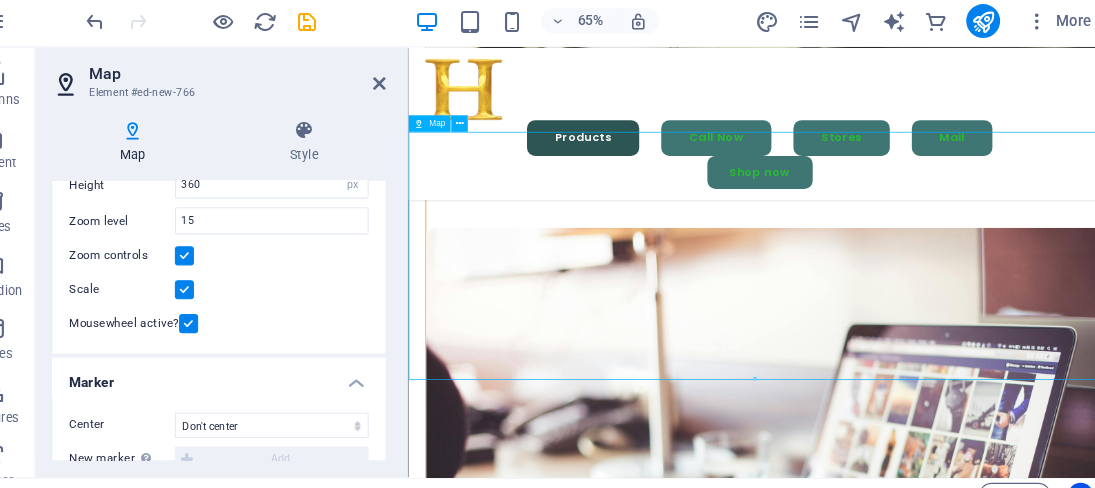 click on "← Move left → Move right ↑ Move up ↓ Move down + Zoom in - Zoom out Home Jump left by 75% End Jump right by 75% Page Up Jump up by 75% Page Down Jump down by 75% Map Terrain Satellite Labels Keyboard shortcuts Map Data Map data ©2025 Map data ©2025 200 m  Click to toggle between metric and imperial units Terms Report a map error" at bounding box center [918, 6378] 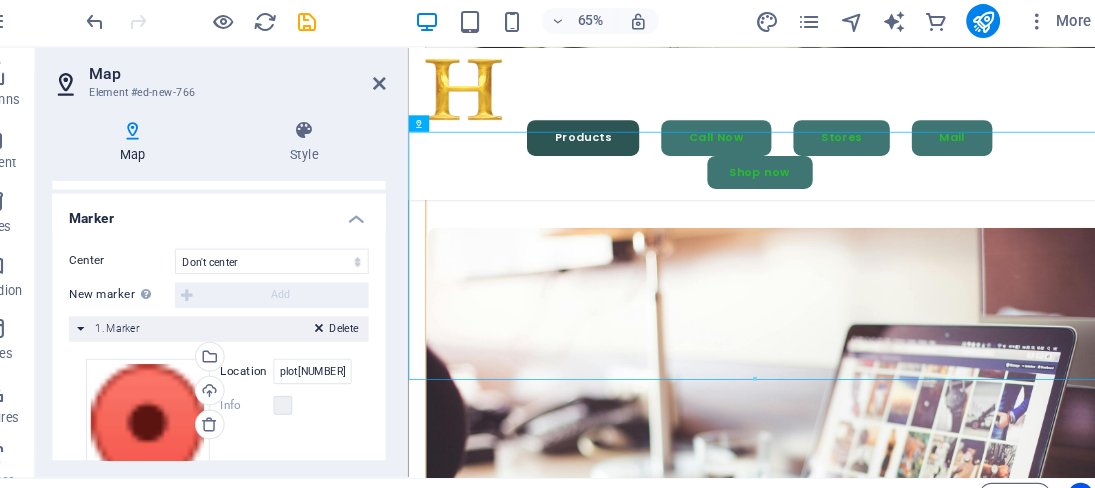 scroll, scrollTop: 501, scrollLeft: 0, axis: vertical 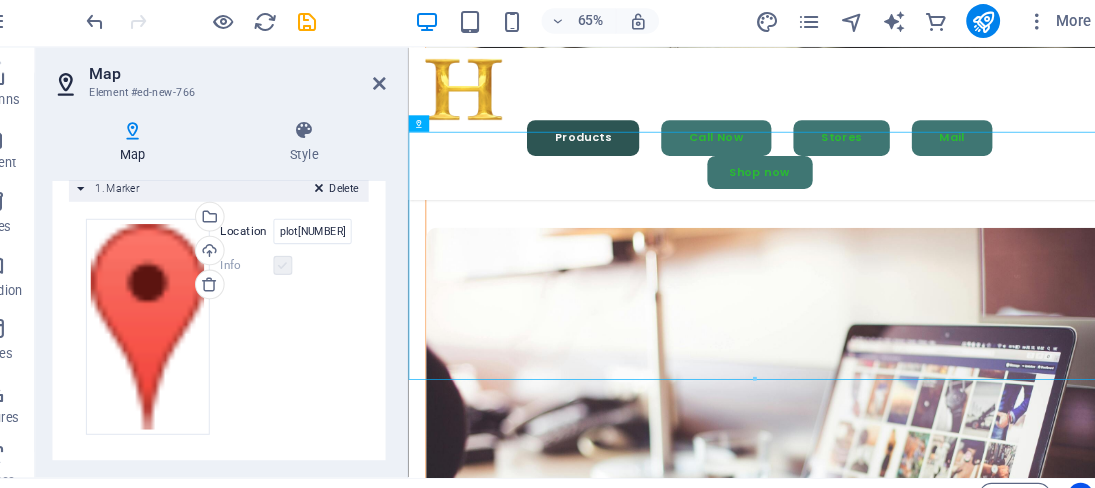 click at bounding box center (314, 256) 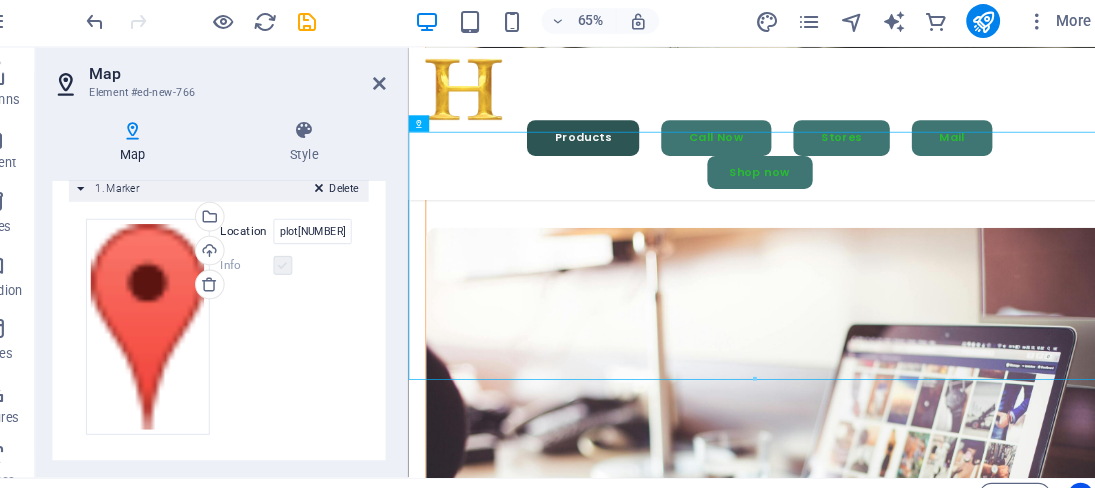click at bounding box center [314, 256] 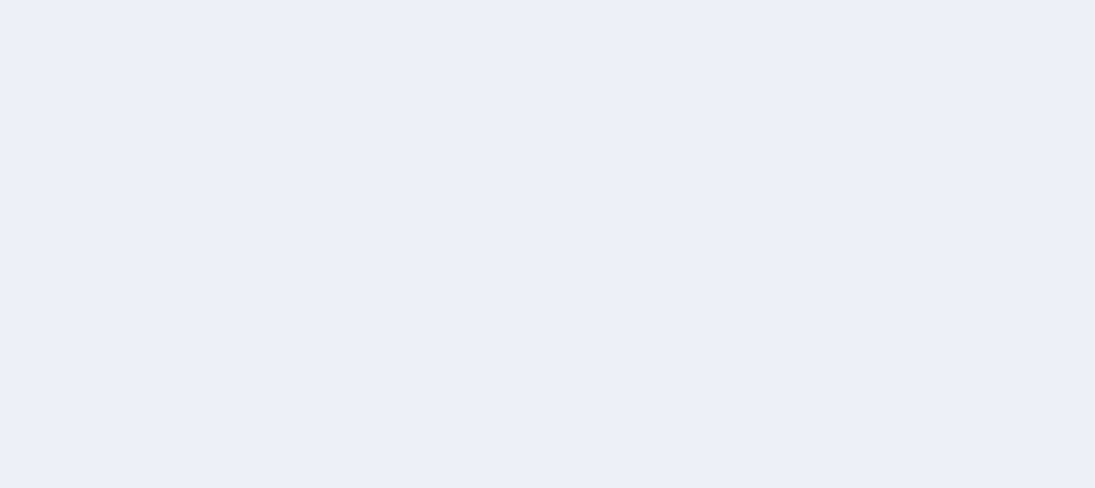 scroll, scrollTop: 0, scrollLeft: 0, axis: both 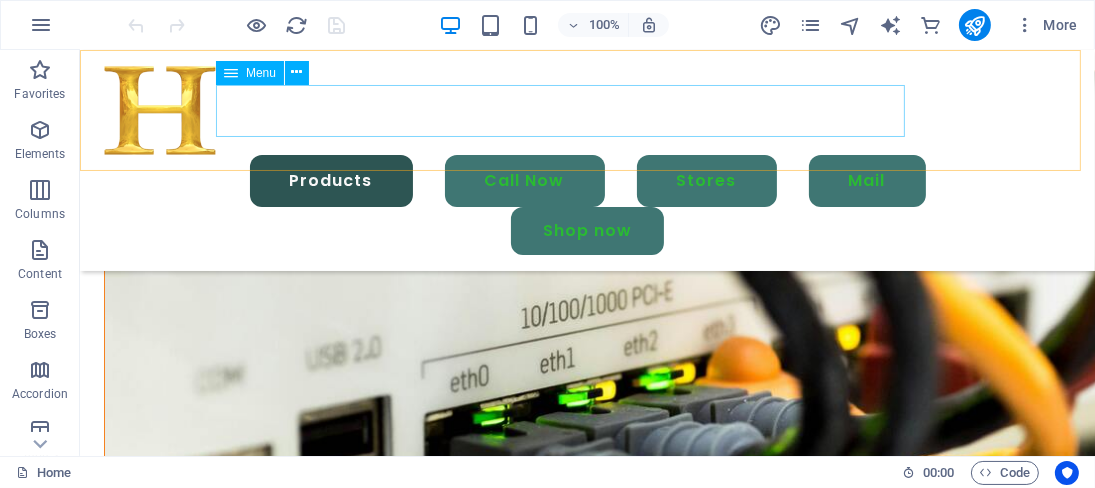 click on "Products Call Now Stores Mail" at bounding box center [586, 181] 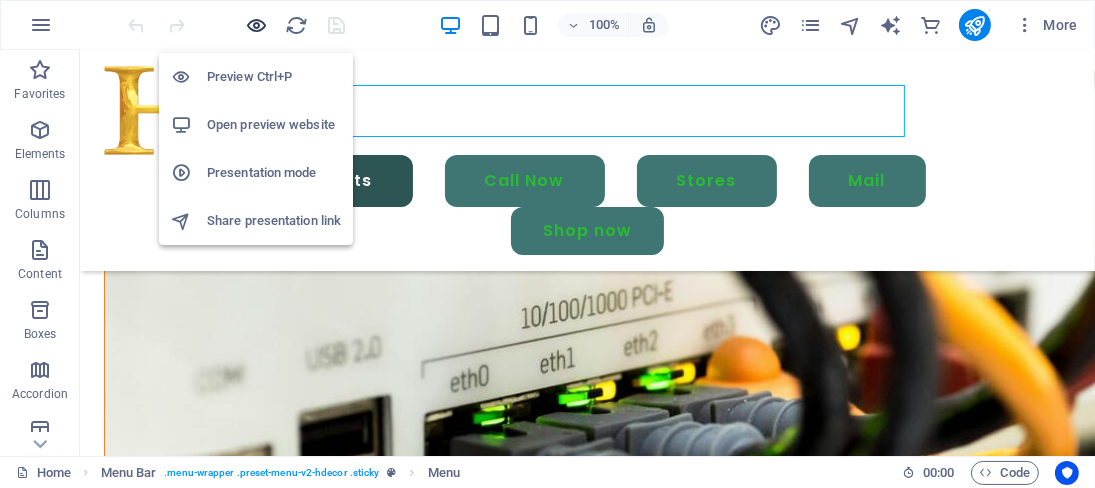 click at bounding box center [257, 25] 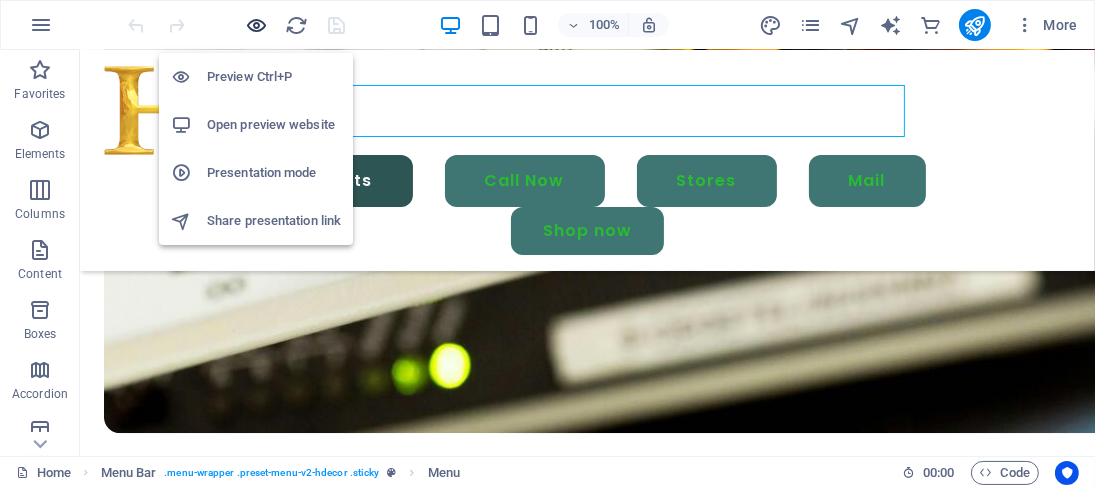 scroll, scrollTop: 5054, scrollLeft: 0, axis: vertical 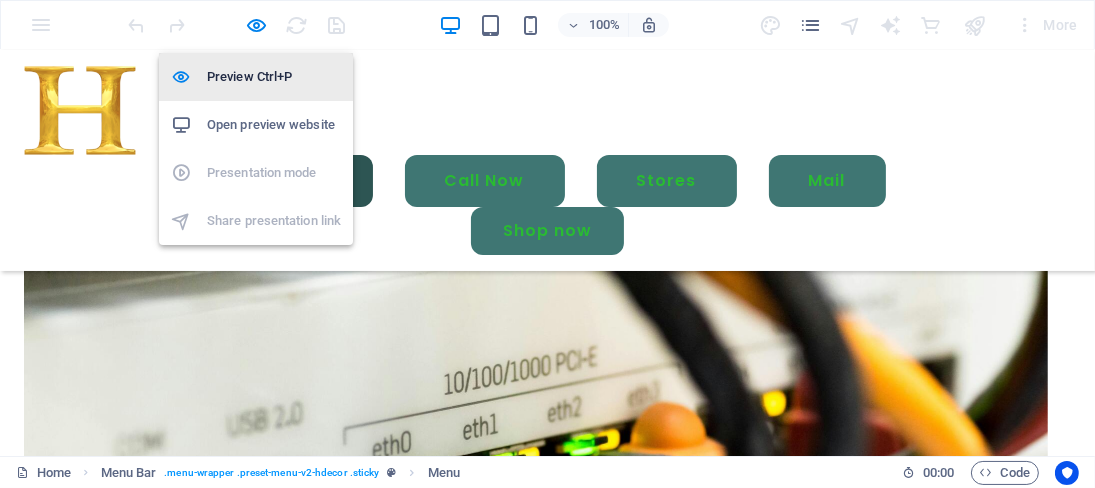 click on "Preview Ctrl+P" at bounding box center (274, 77) 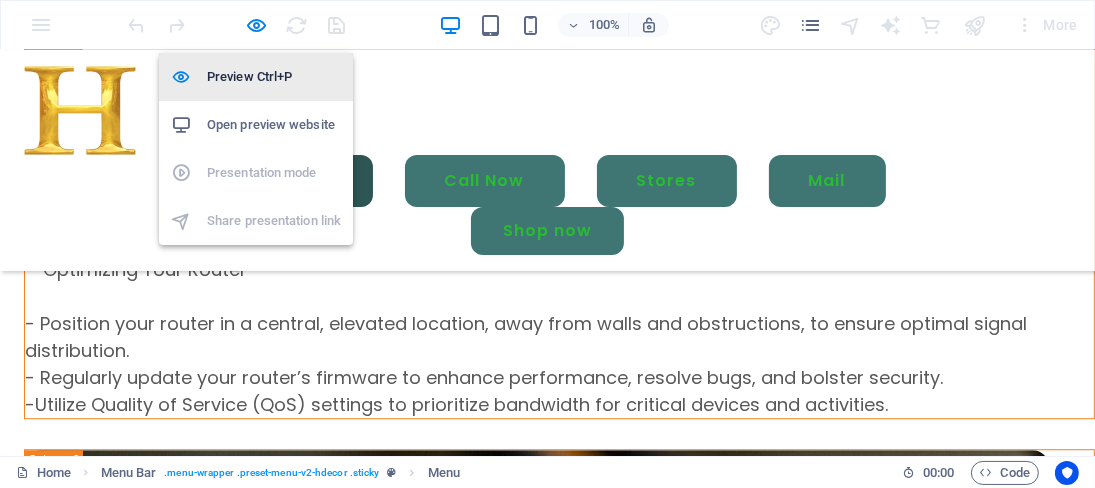 scroll, scrollTop: 5499, scrollLeft: 0, axis: vertical 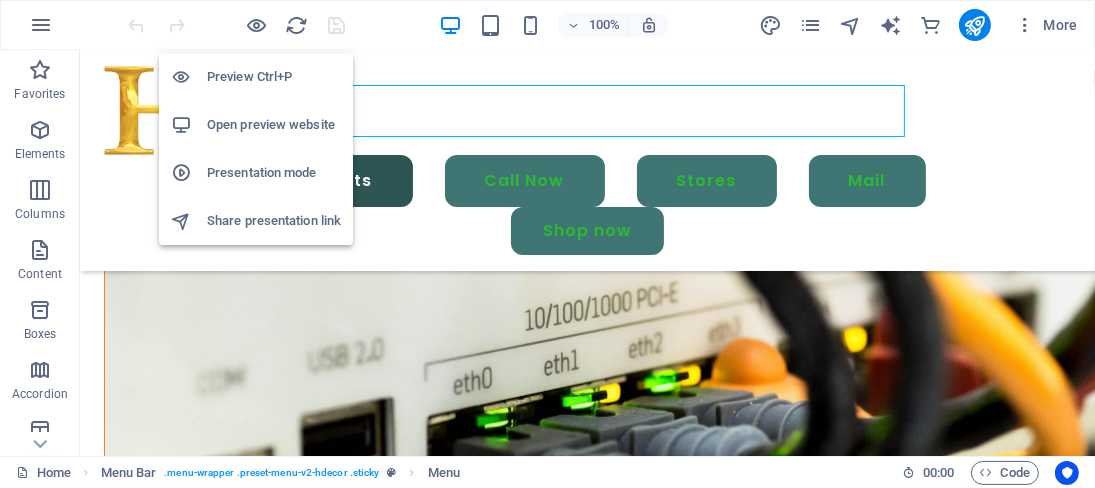 click on "Preview Ctrl+P" at bounding box center (274, 77) 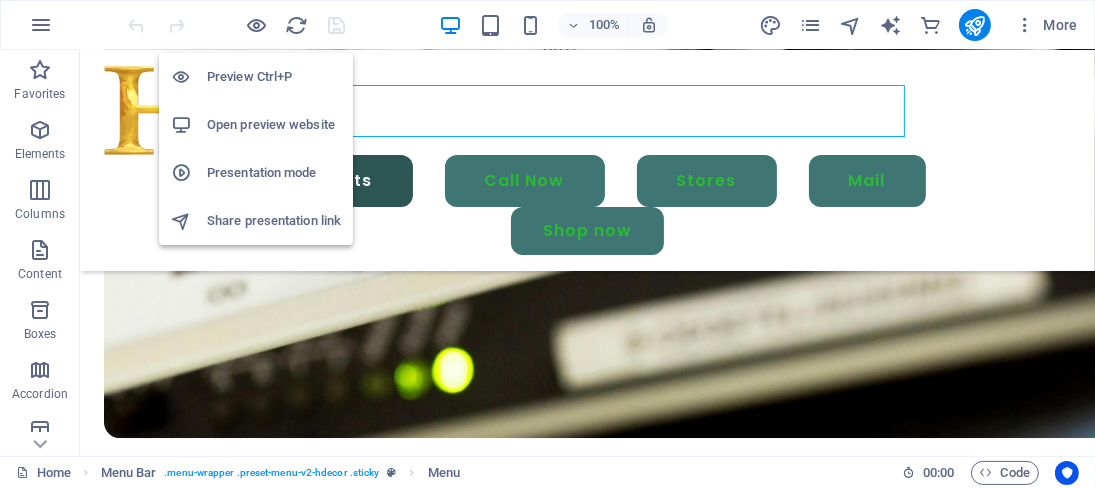 scroll, scrollTop: 5054, scrollLeft: 0, axis: vertical 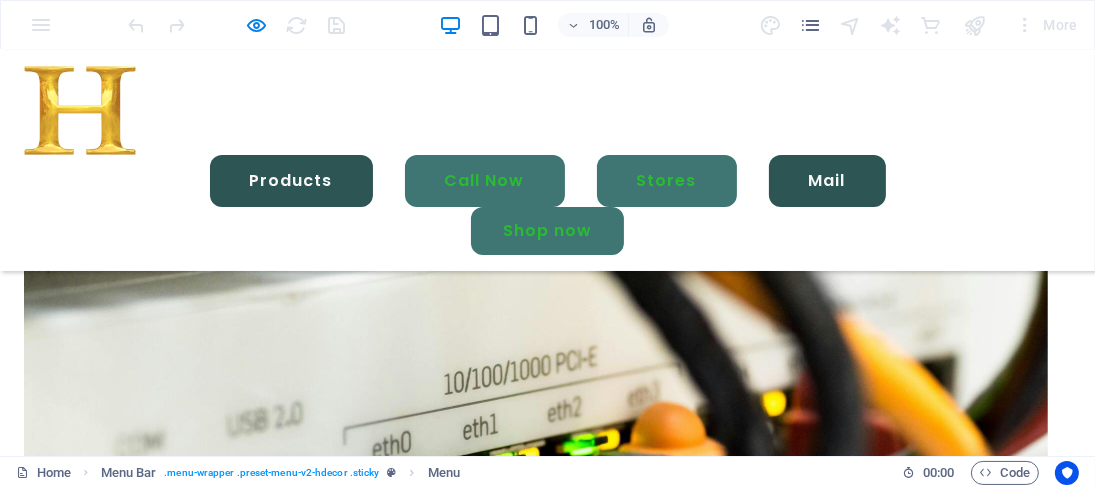 click on "Mail" at bounding box center (827, 181) 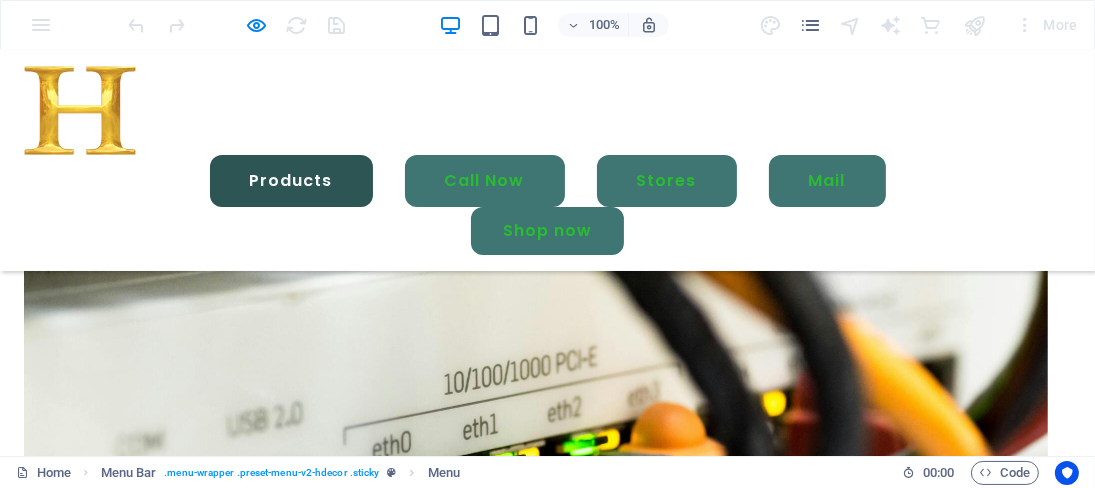 click on "Products Call Now Stores Mail Shop now" at bounding box center [547, 160] 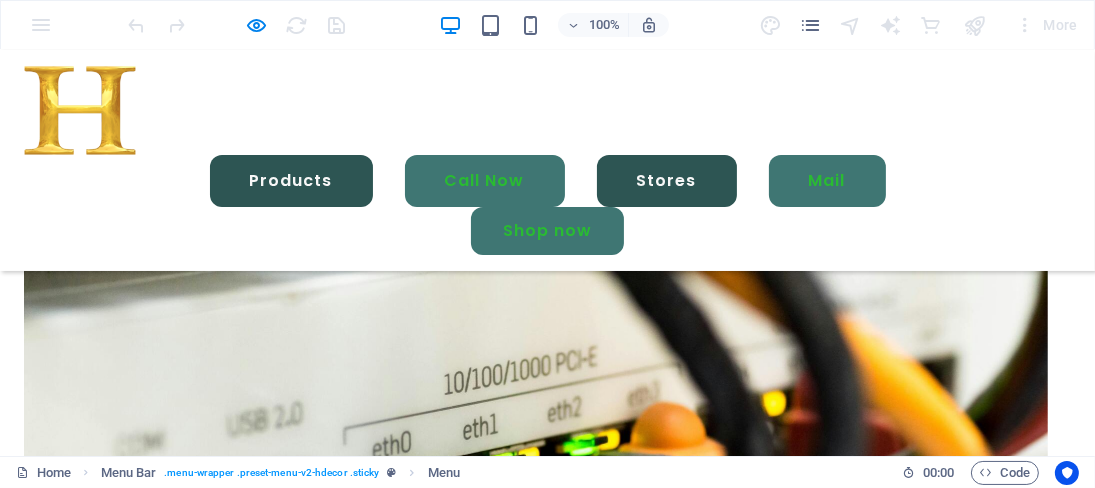 click on "Stores" at bounding box center (667, 181) 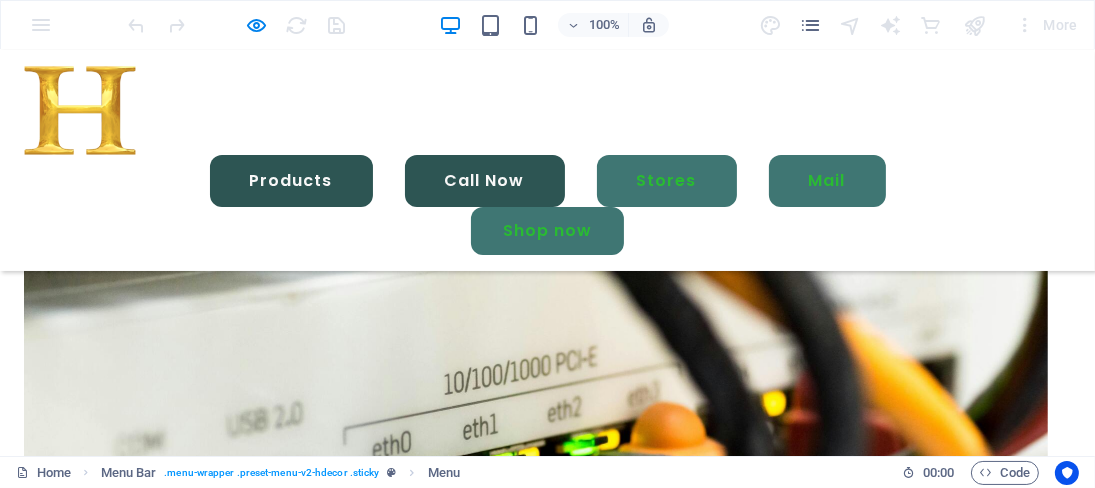 click on "Call Now" at bounding box center [485, 181] 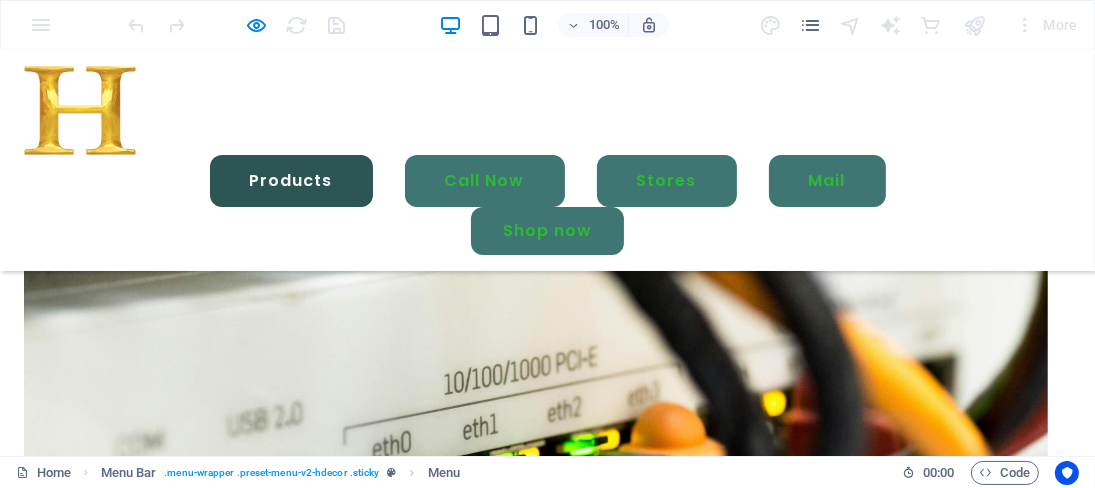 click on "Products" at bounding box center (291, 181) 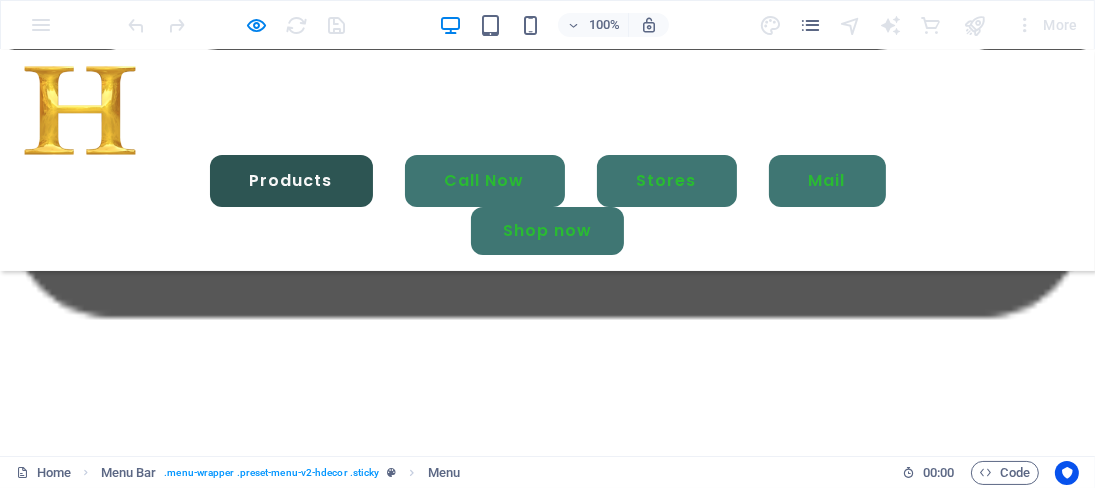 scroll, scrollTop: 2170, scrollLeft: 0, axis: vertical 